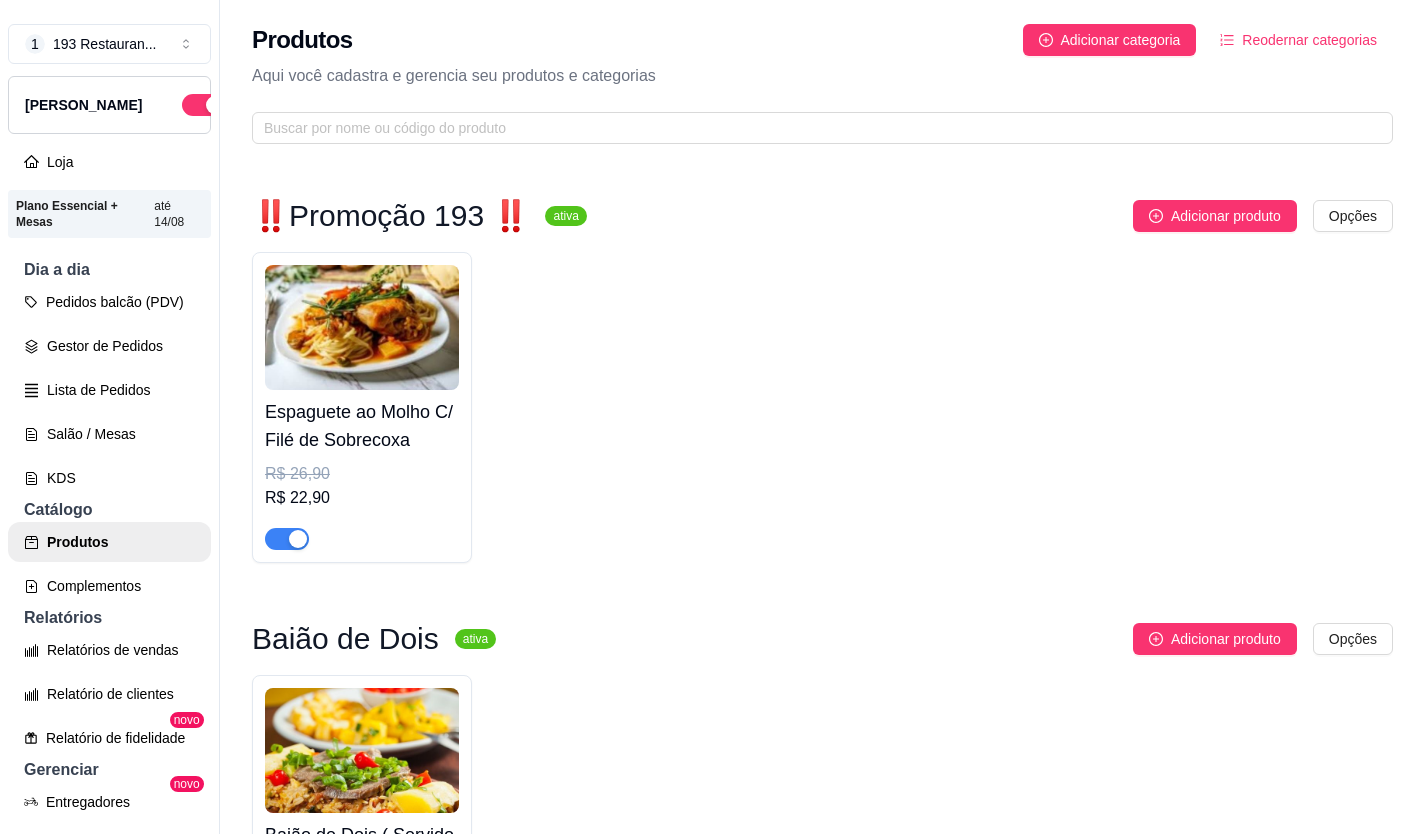 scroll, scrollTop: 0, scrollLeft: 0, axis: both 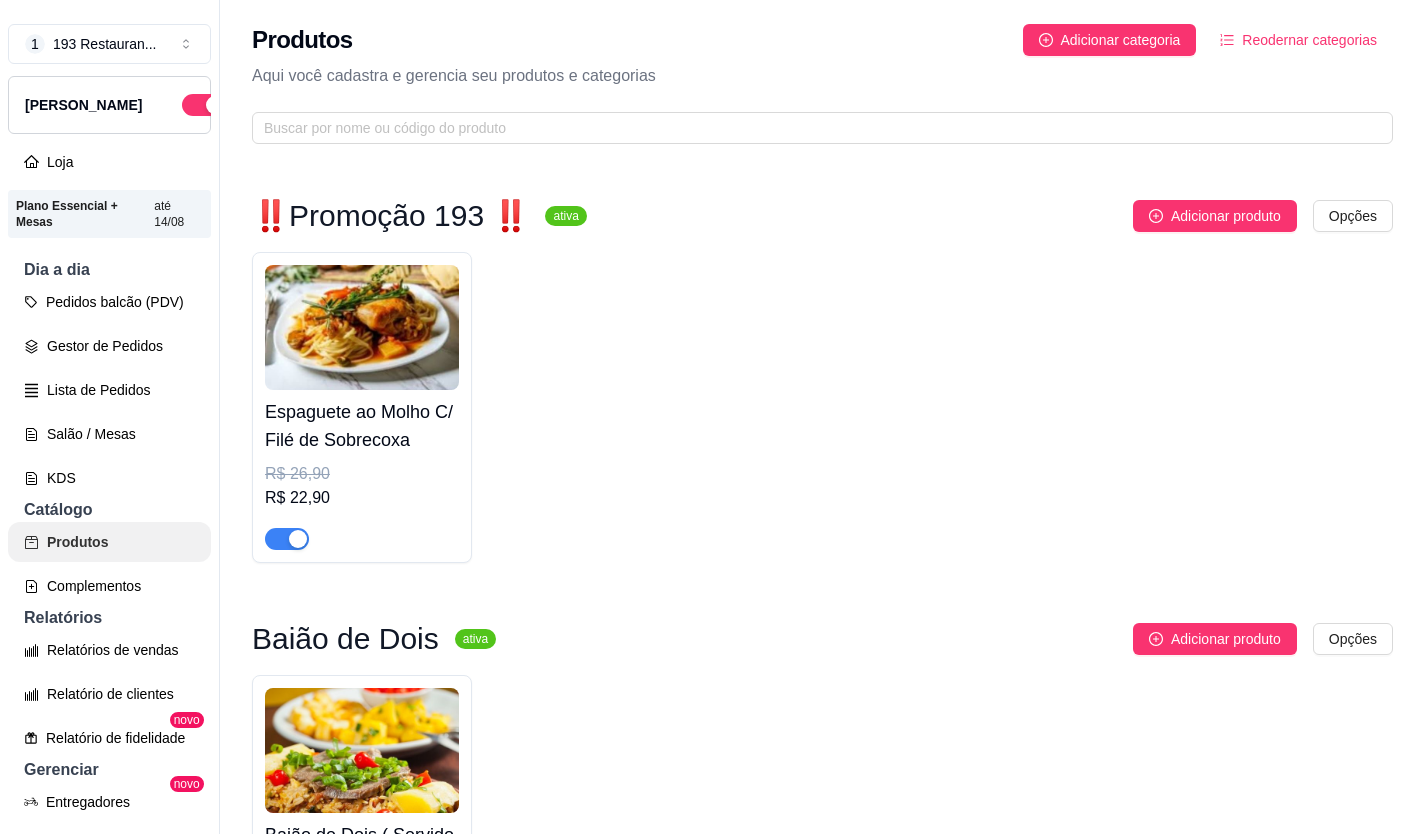 click on "Produtos" at bounding box center [109, 542] 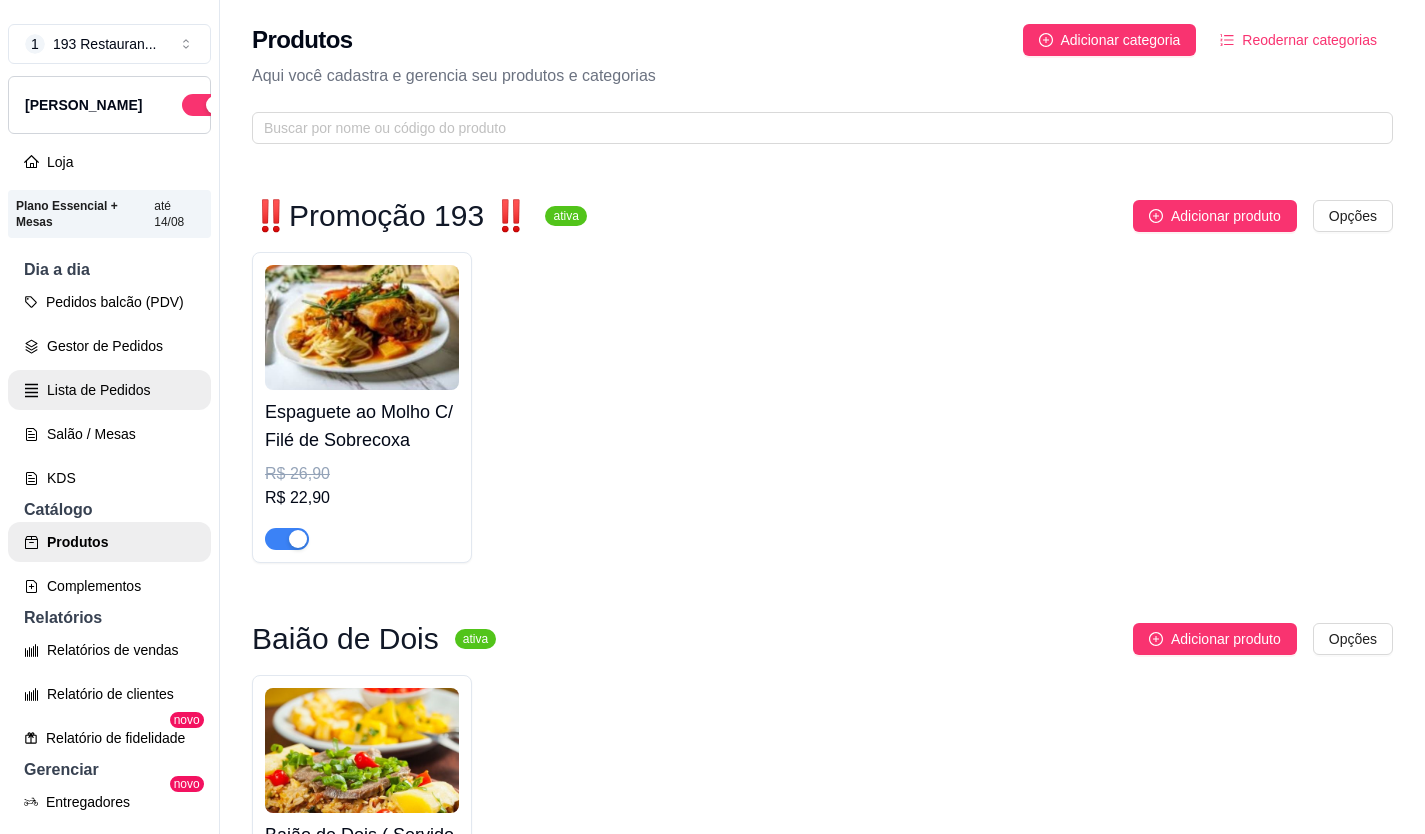 click on "Salão / Mesas" at bounding box center (109, 434) 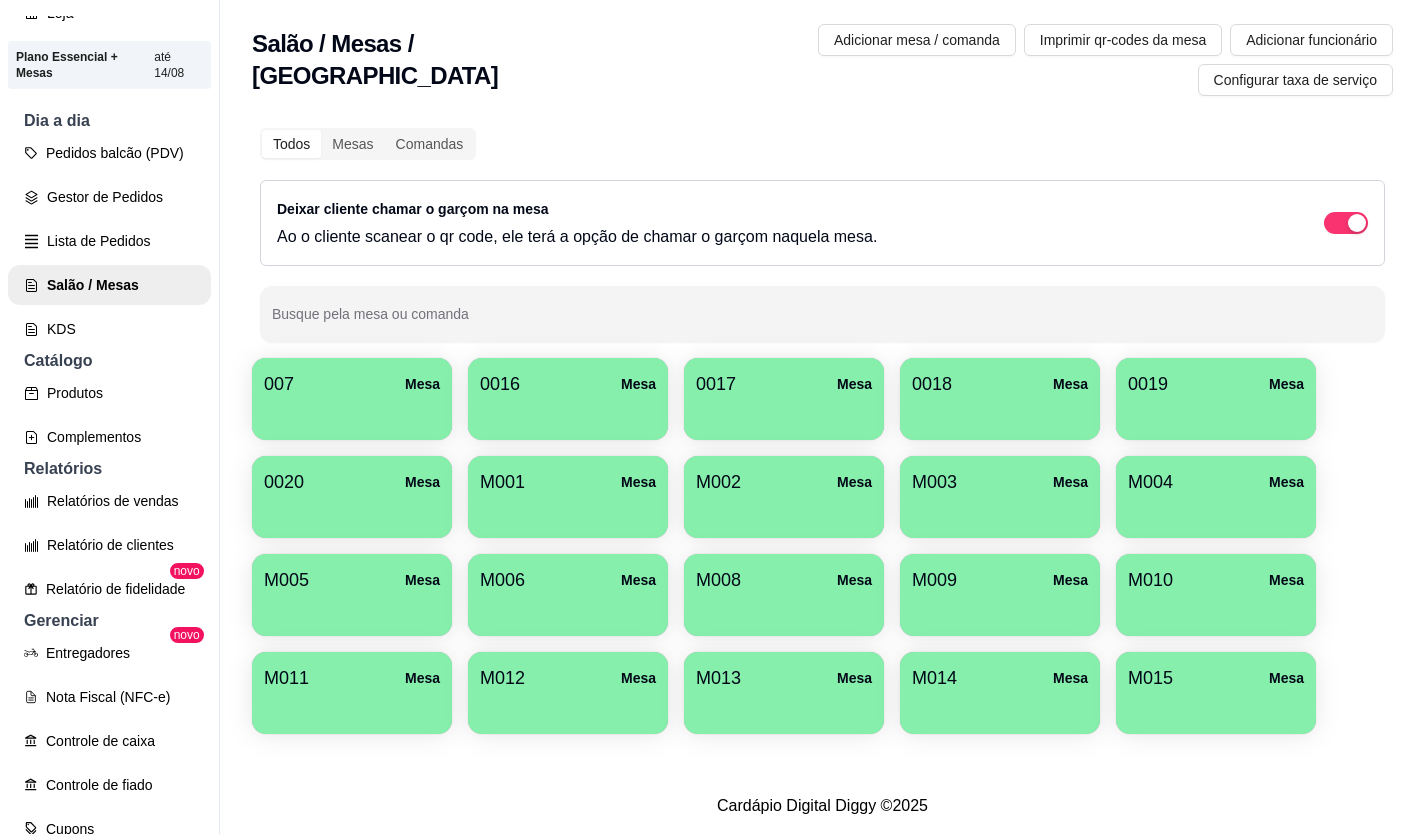 scroll, scrollTop: 200, scrollLeft: 0, axis: vertical 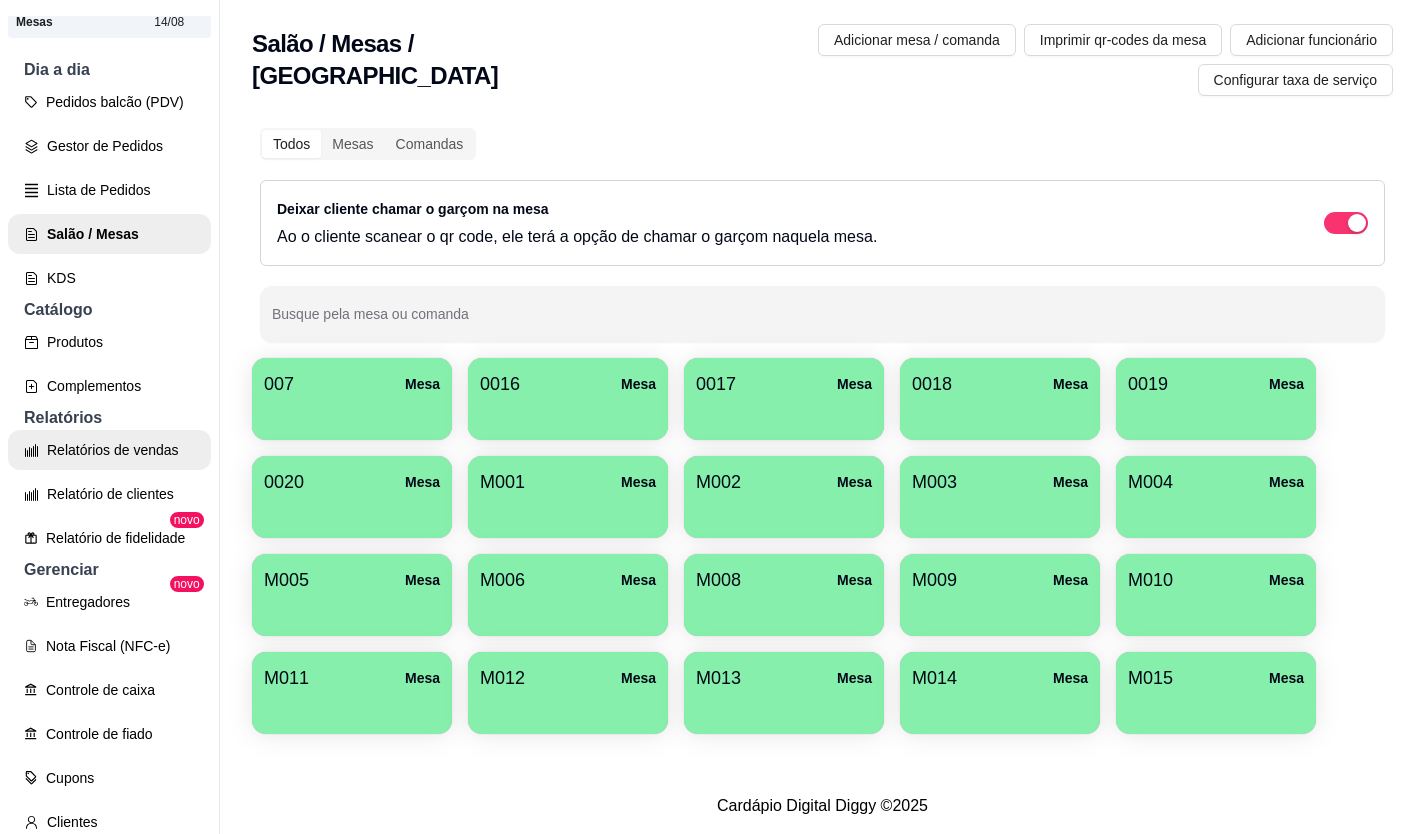 click on "Relatórios de vendas" at bounding box center [109, 450] 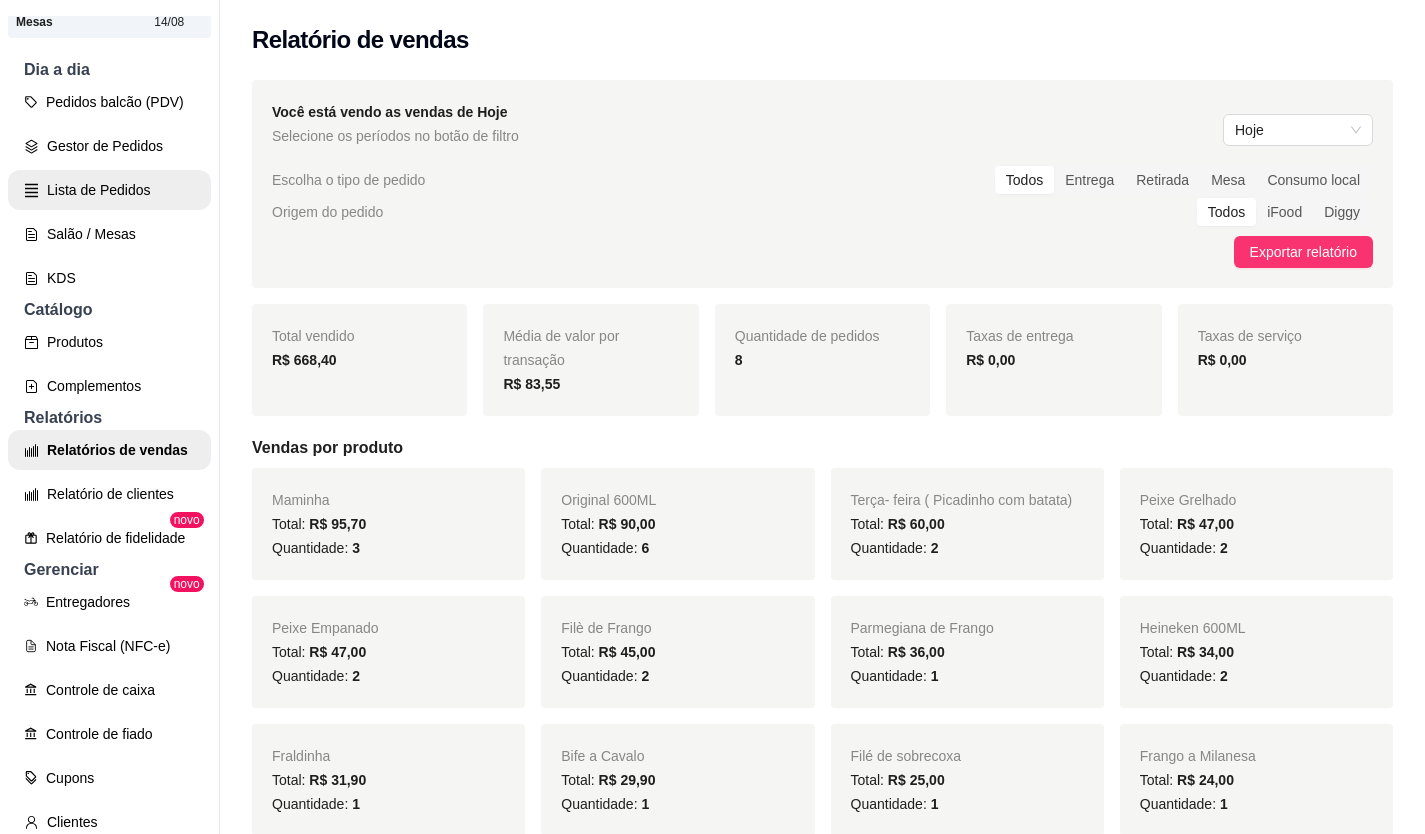 click on "Lista de Pedidos" at bounding box center (109, 190) 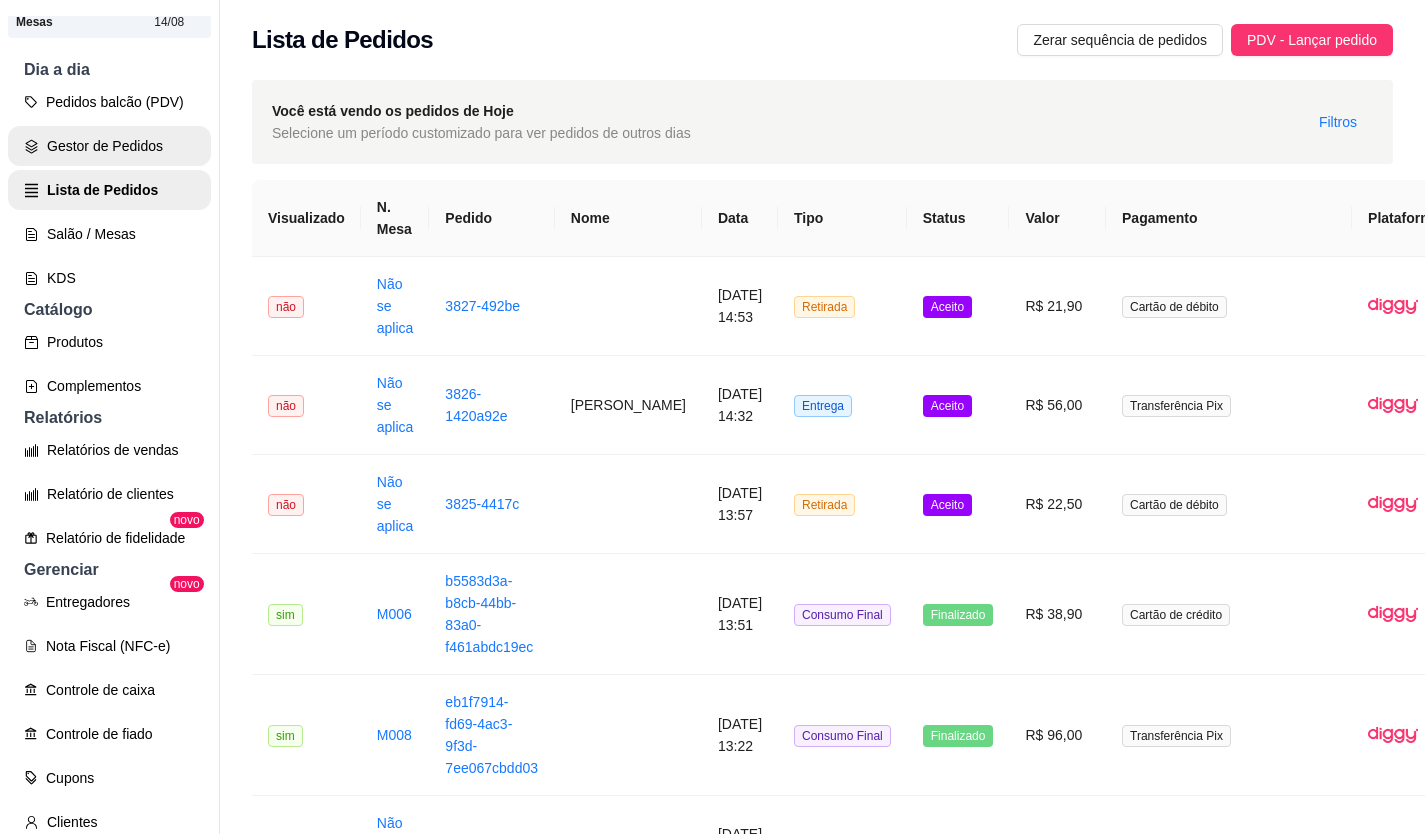 click on "Gestor de Pedidos" at bounding box center [109, 146] 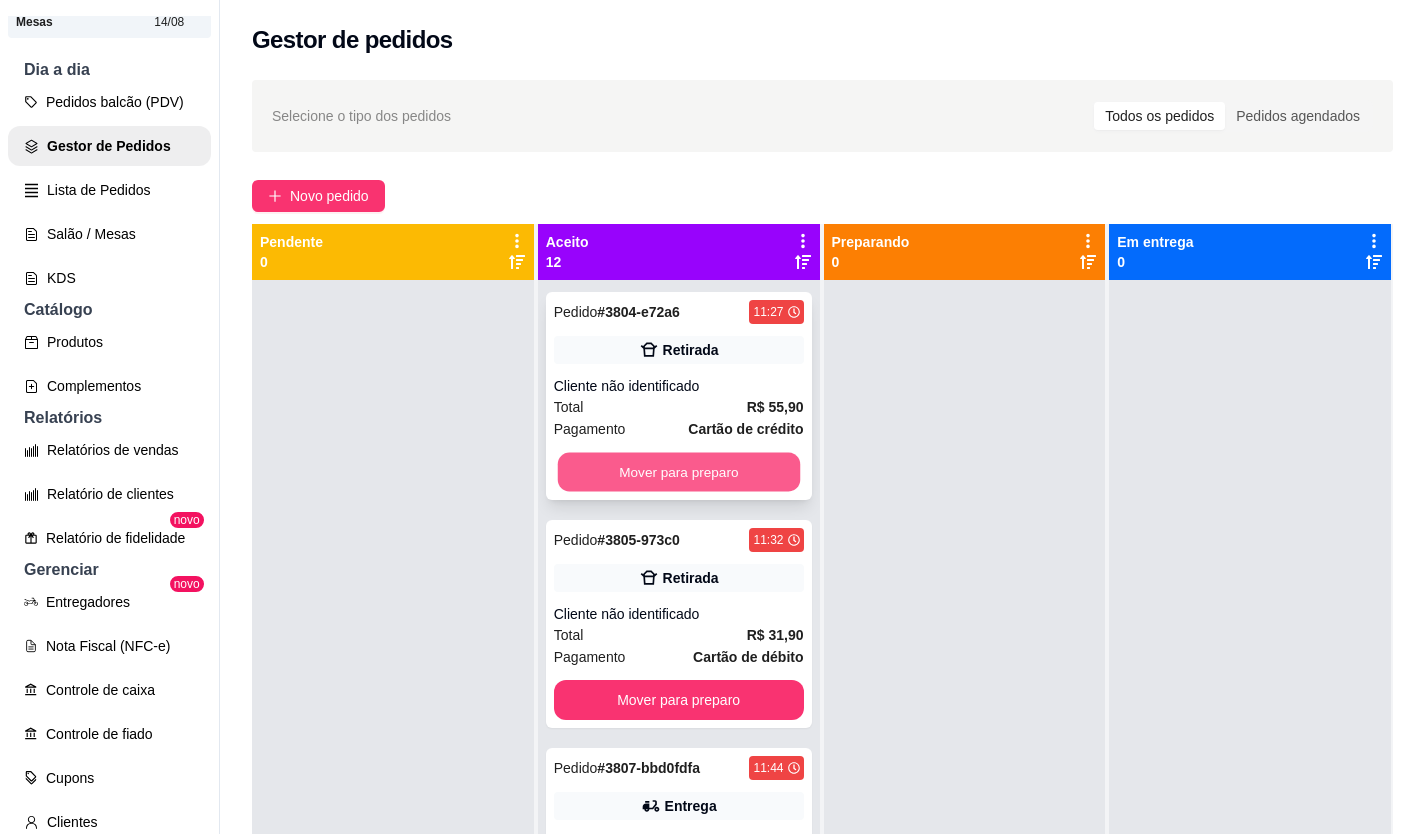 click on "Mover para preparo" at bounding box center (678, 472) 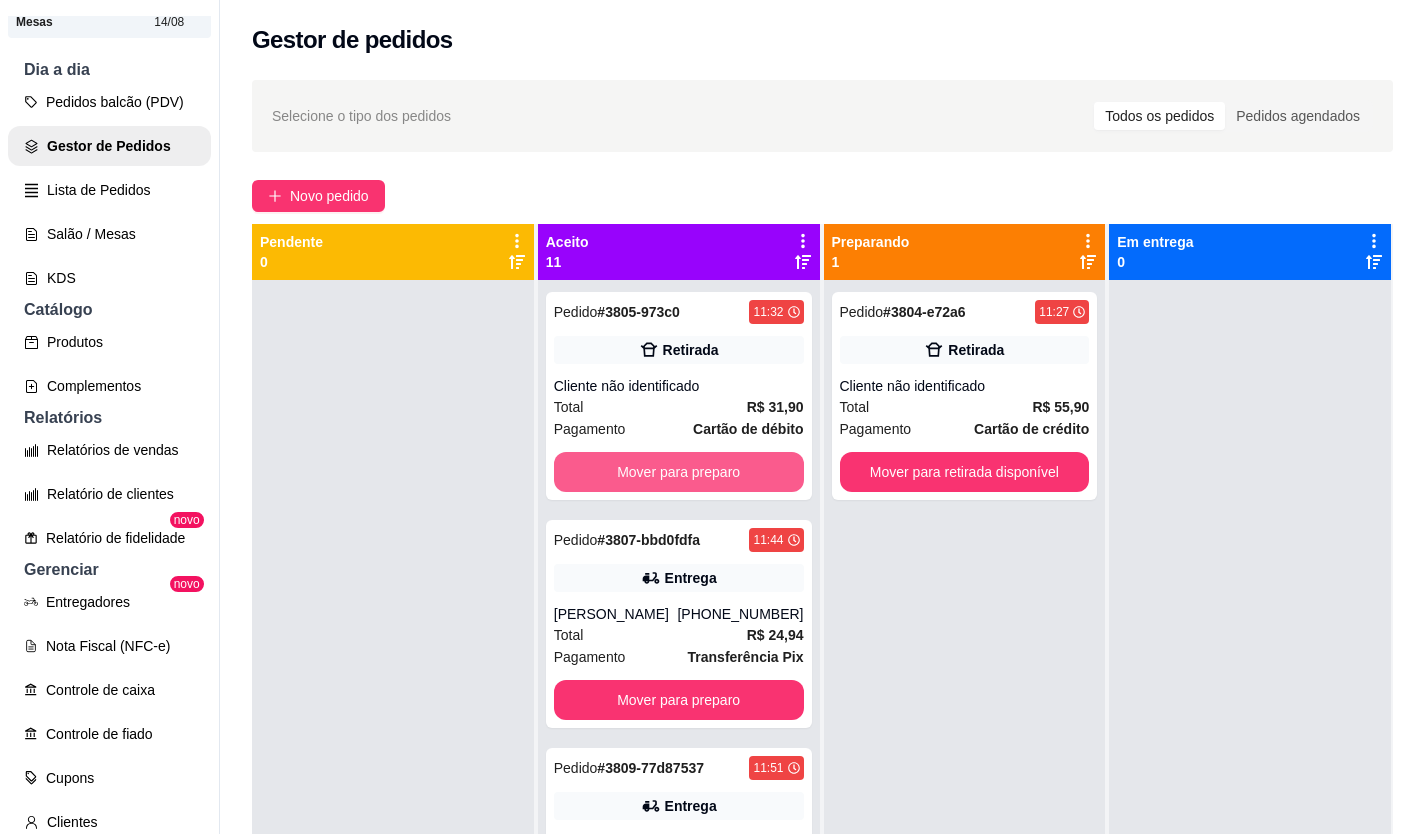 click on "Mover para preparo" at bounding box center [679, 472] 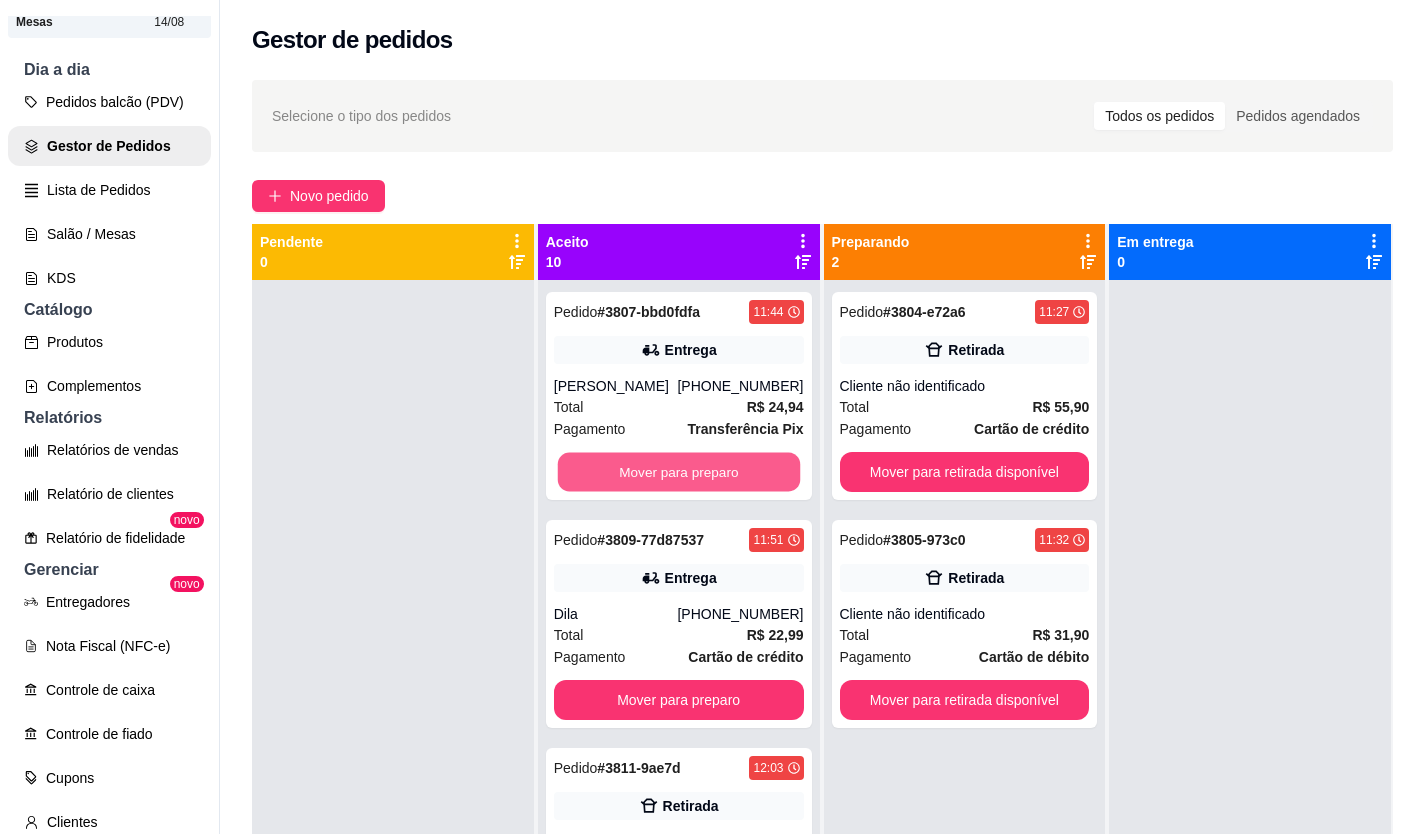 click on "Mover para preparo" at bounding box center (678, 472) 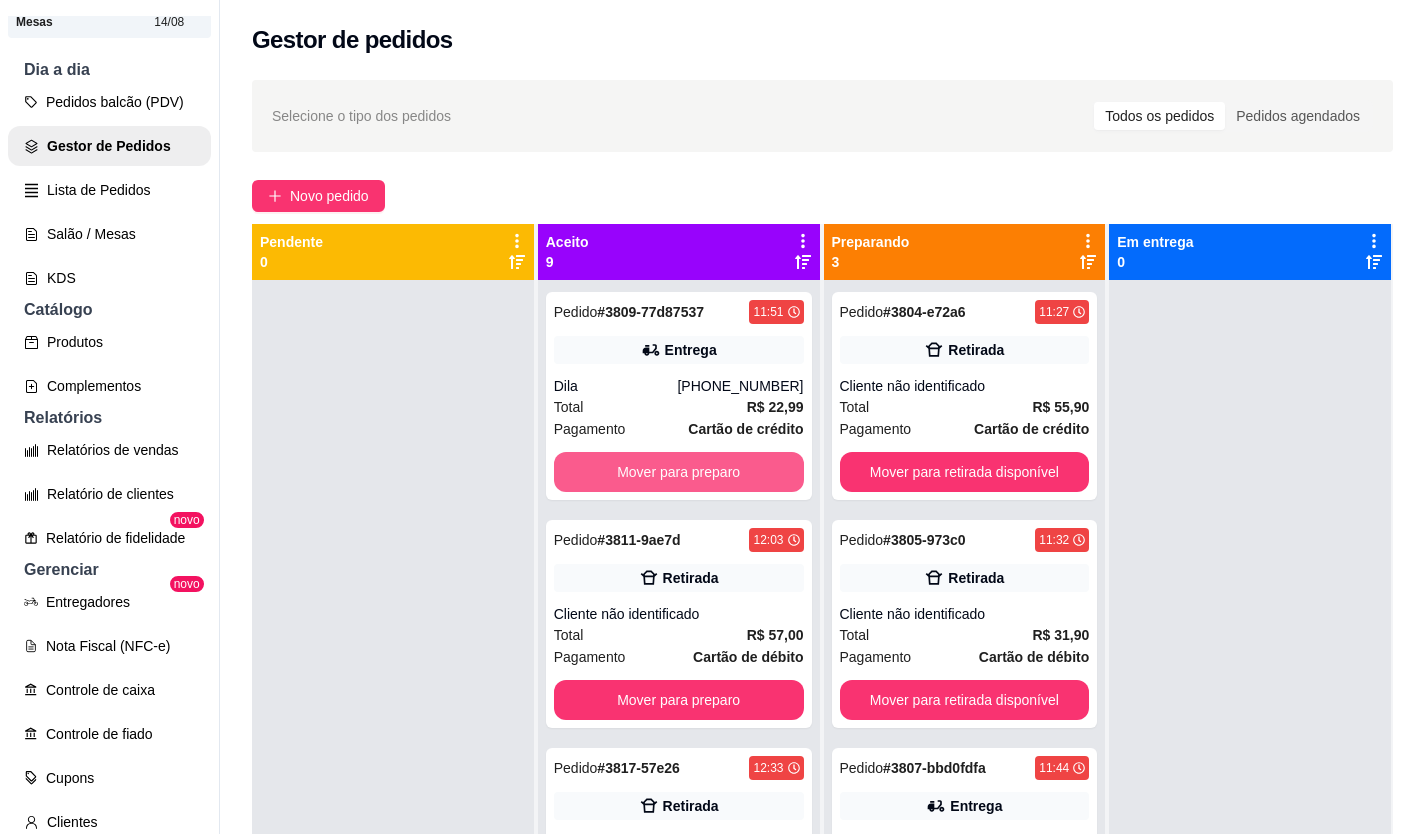 click on "Mover para preparo" at bounding box center (679, 472) 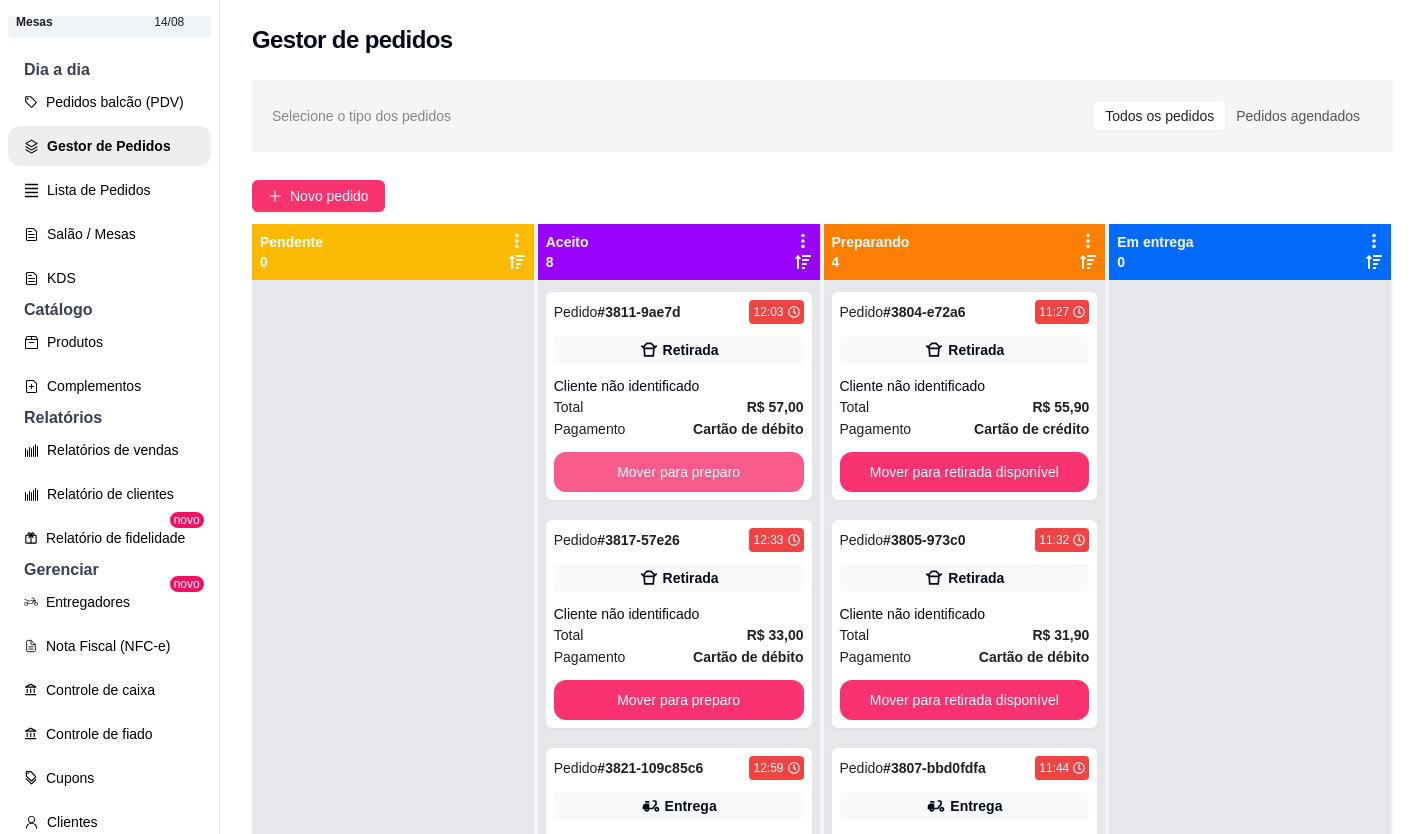 click on "Mover para preparo" at bounding box center (679, 472) 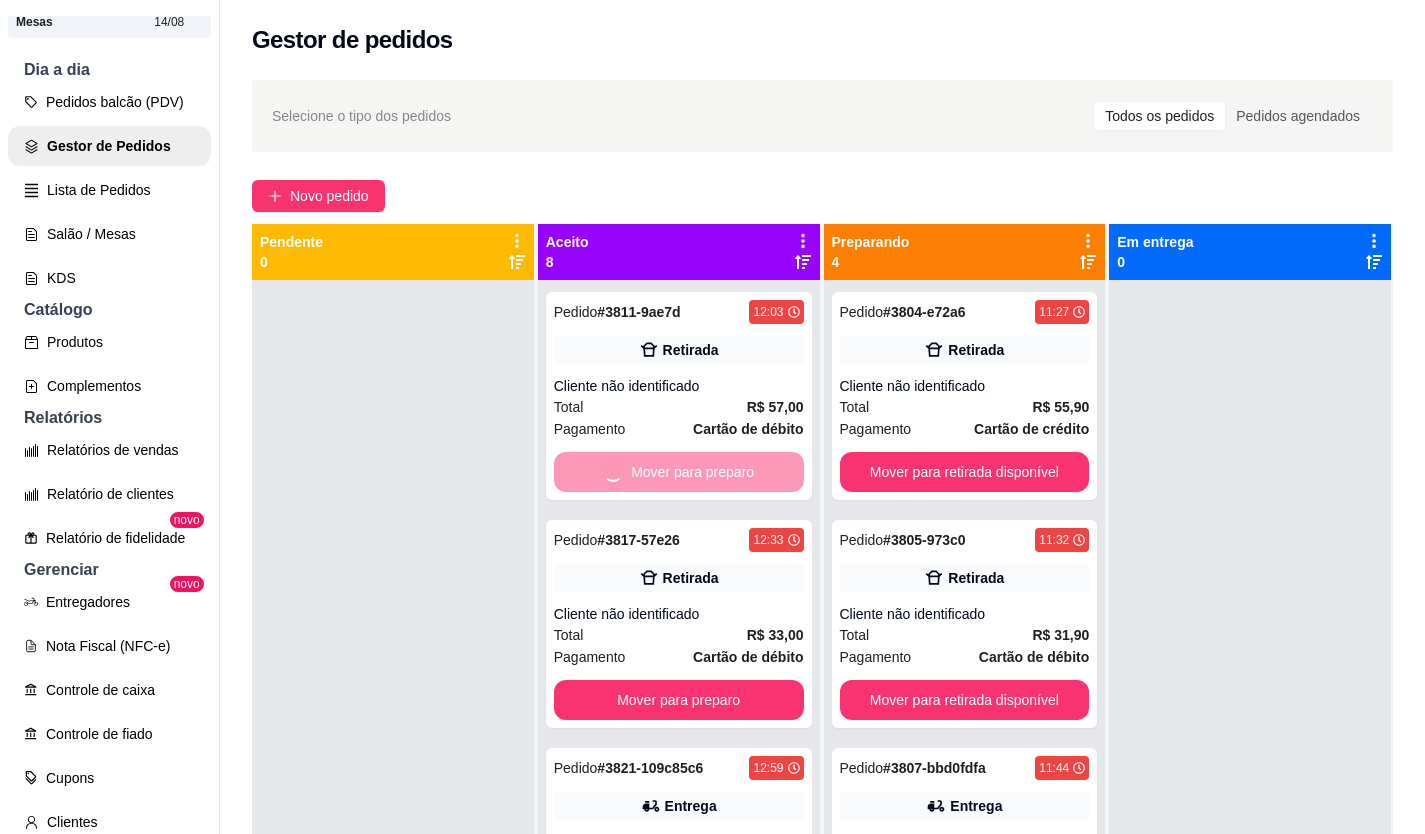click on "Mover para preparo" at bounding box center [679, 700] 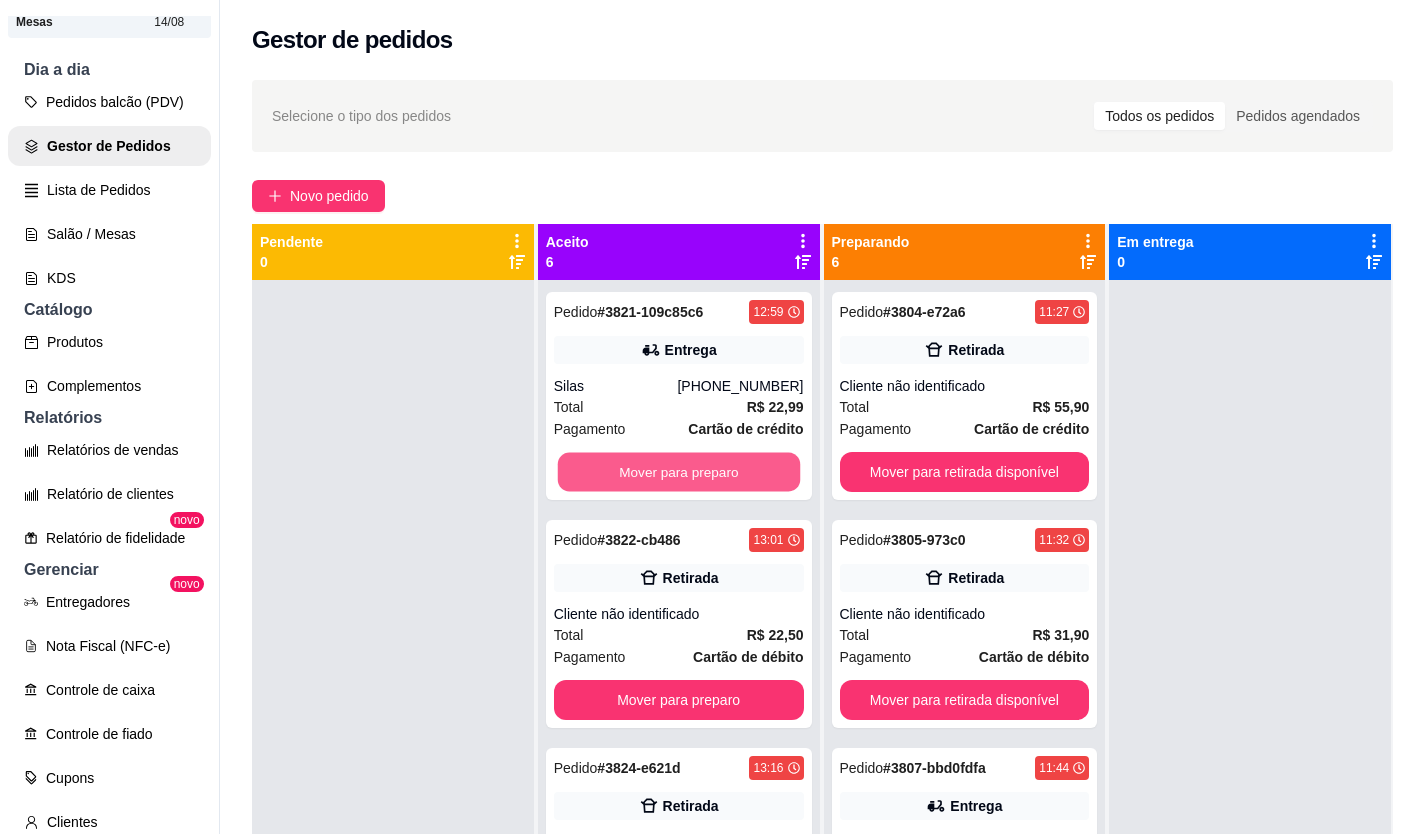 click on "Mover para preparo" at bounding box center [678, 472] 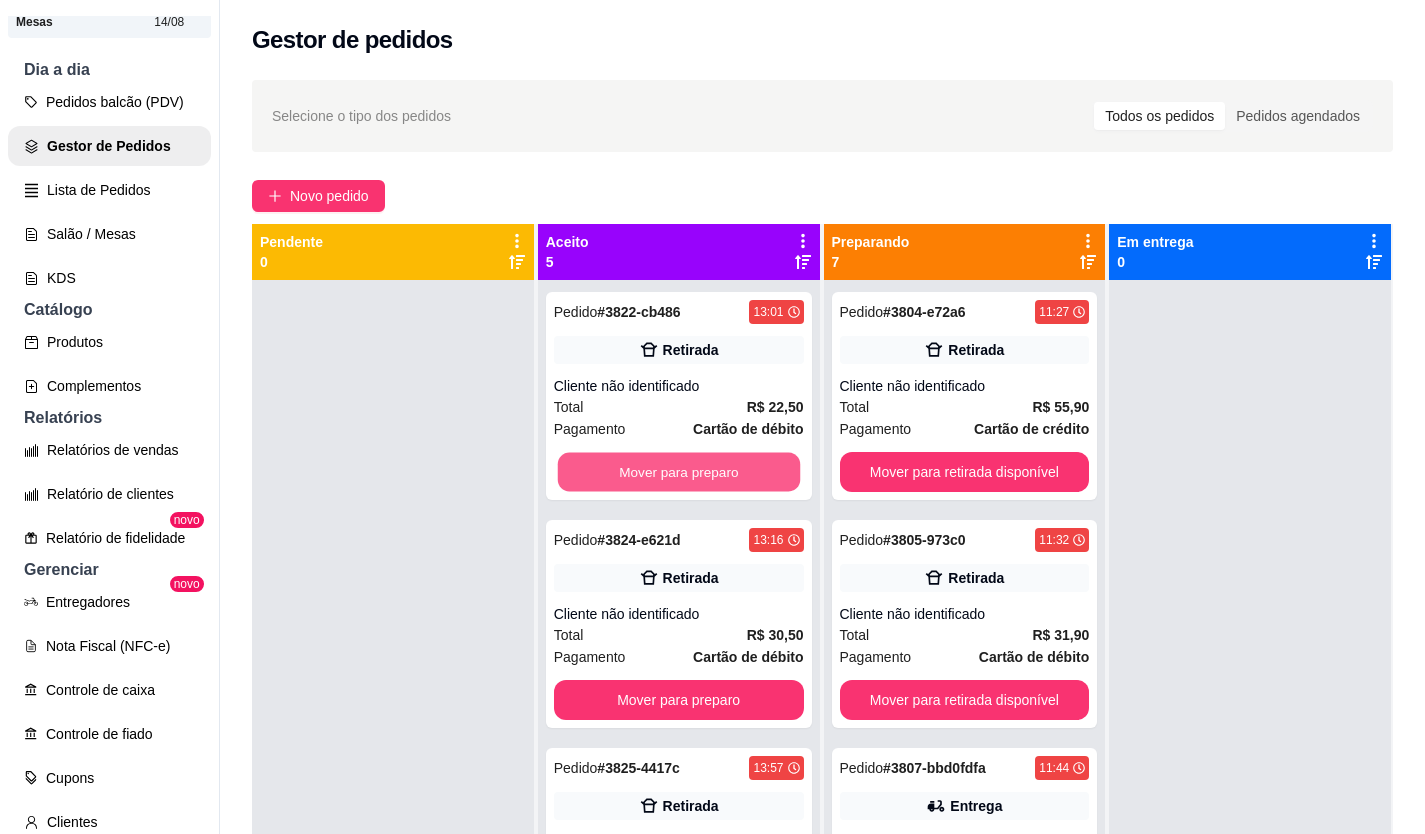 click on "Mover para preparo" at bounding box center (678, 472) 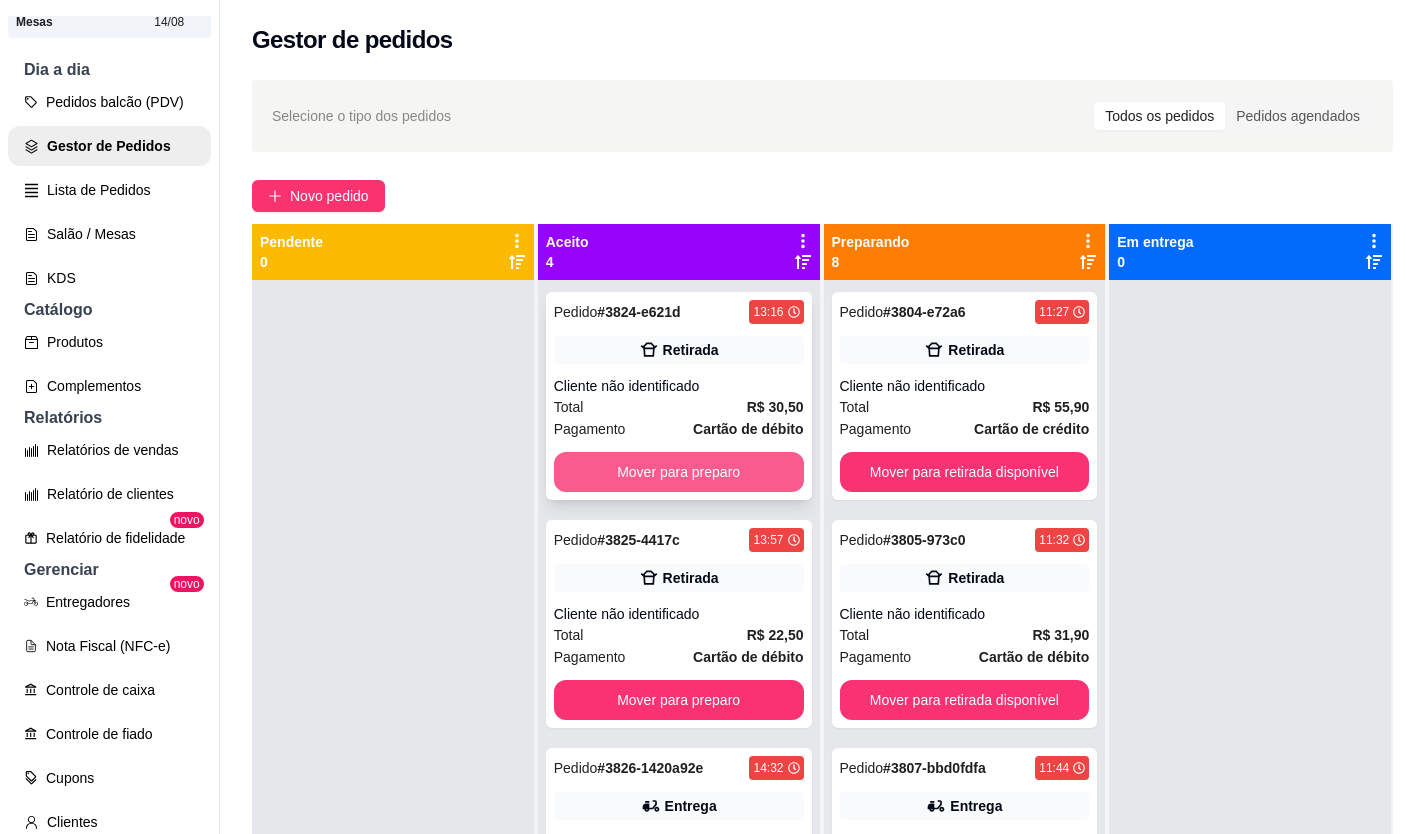 click on "Mover para preparo" at bounding box center (679, 472) 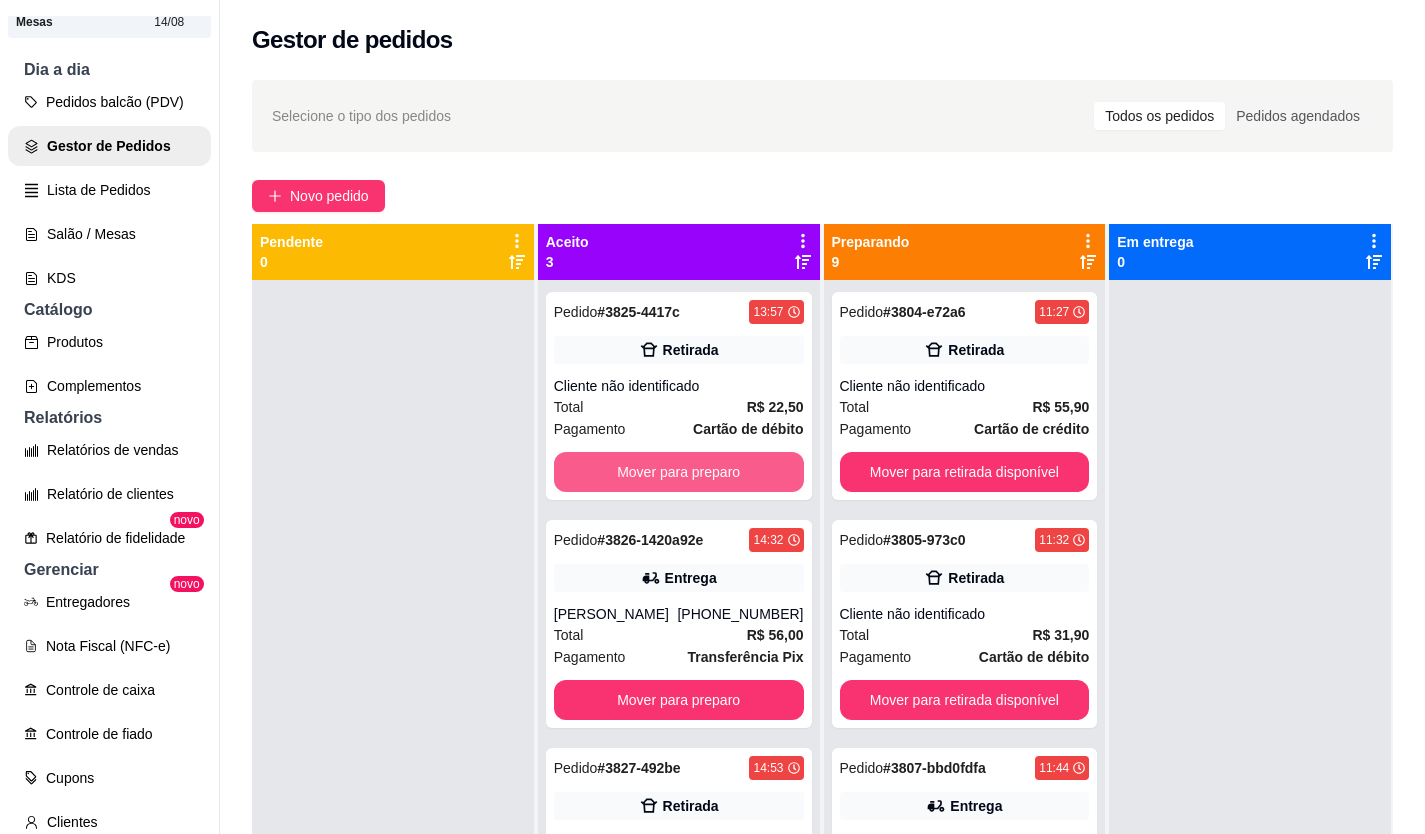 click on "Mover para preparo" at bounding box center (679, 472) 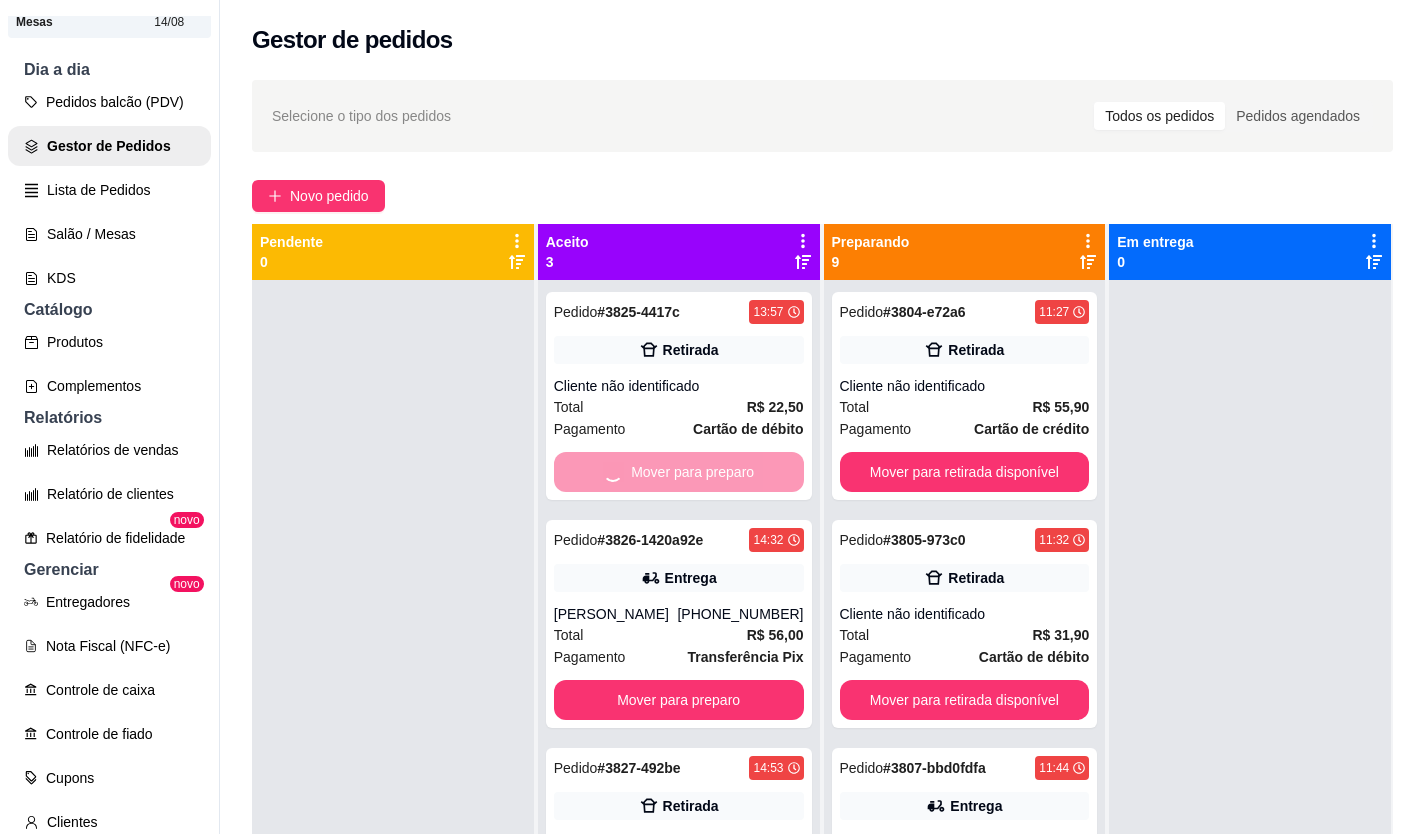 click on "Mover para preparo" at bounding box center (679, 700) 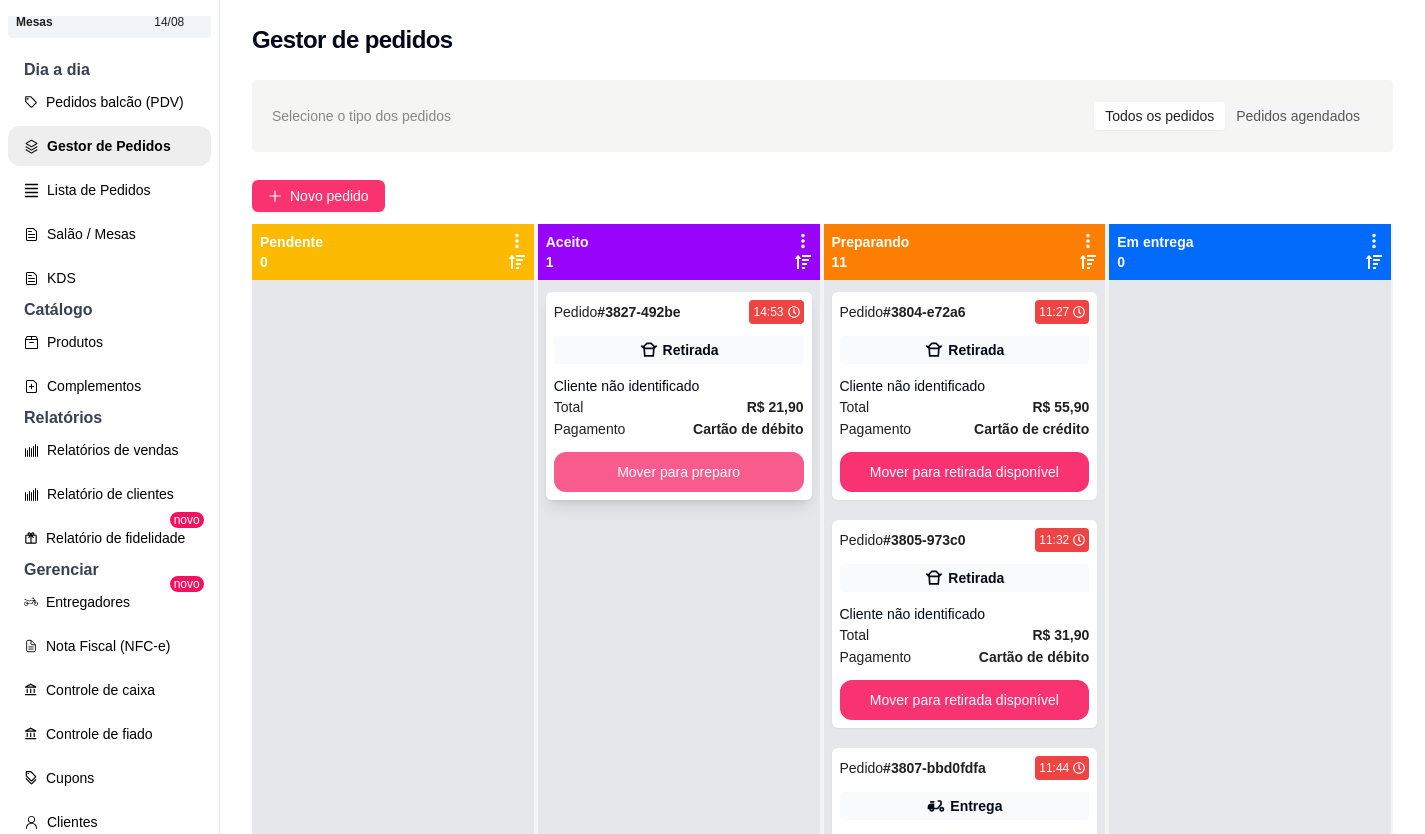 click on "Mover para preparo" at bounding box center (679, 472) 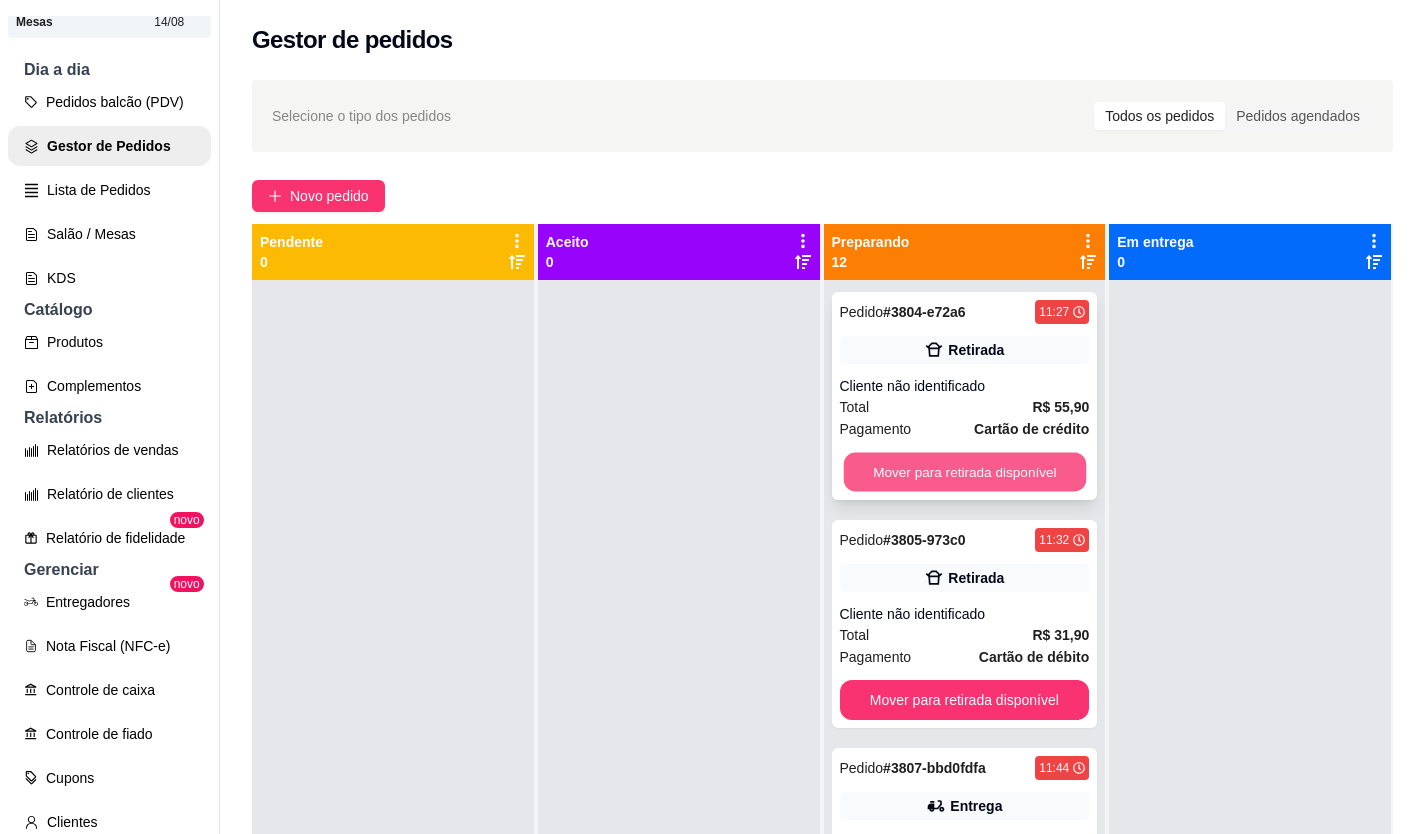 click on "Mover para retirada disponível" at bounding box center (964, 472) 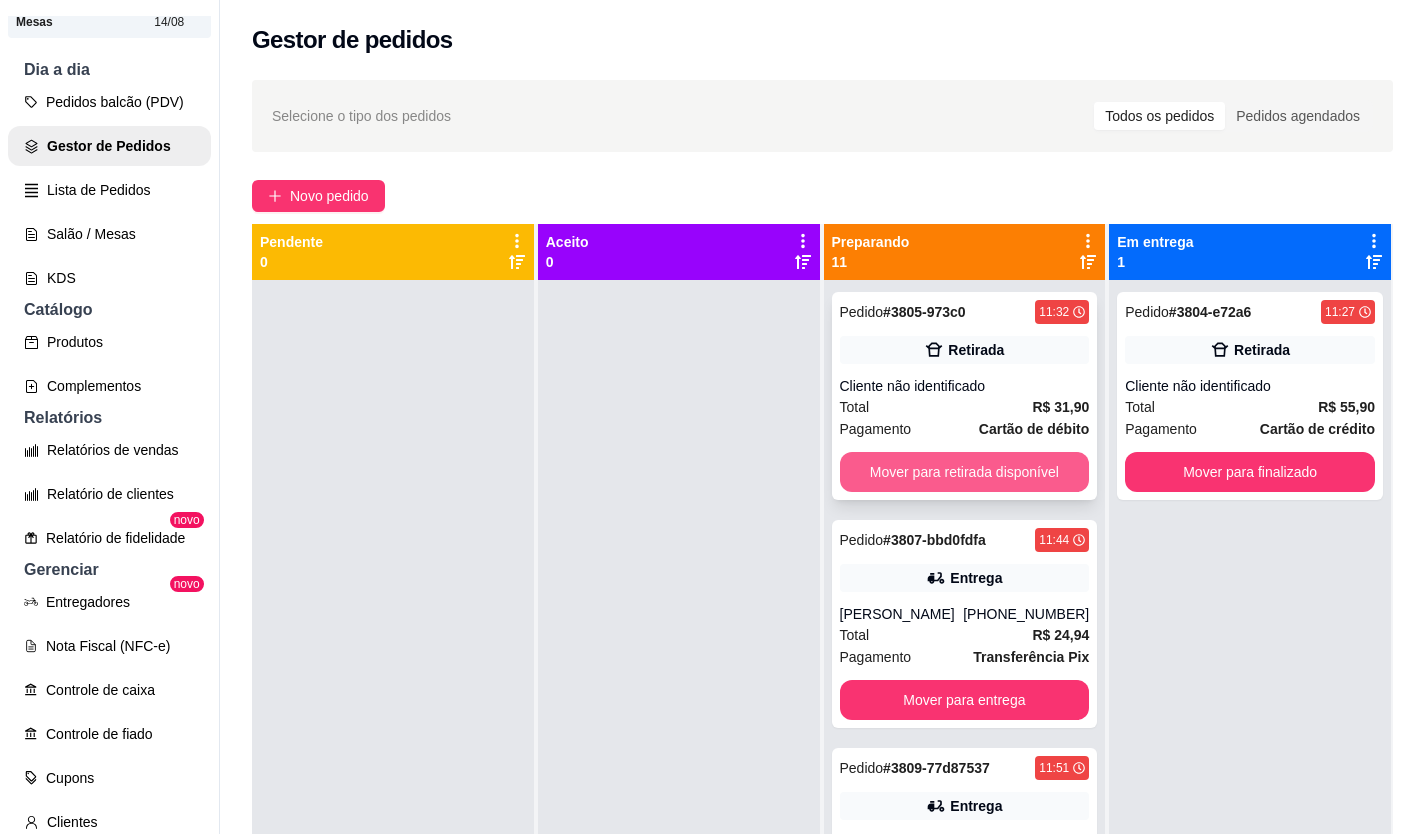 click on "Mover para retirada disponível" at bounding box center (965, 472) 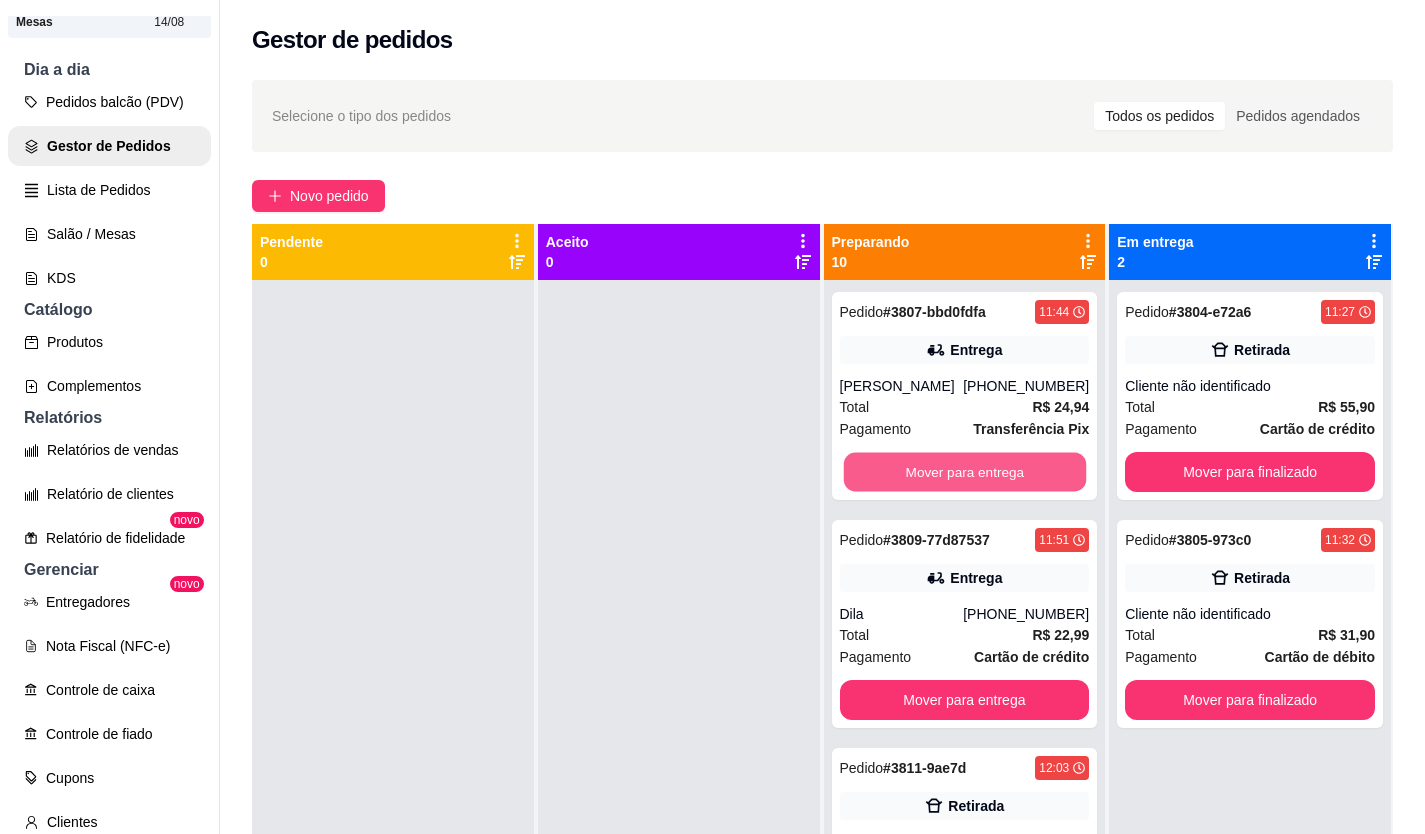 click on "Mover para entrega" at bounding box center (964, 472) 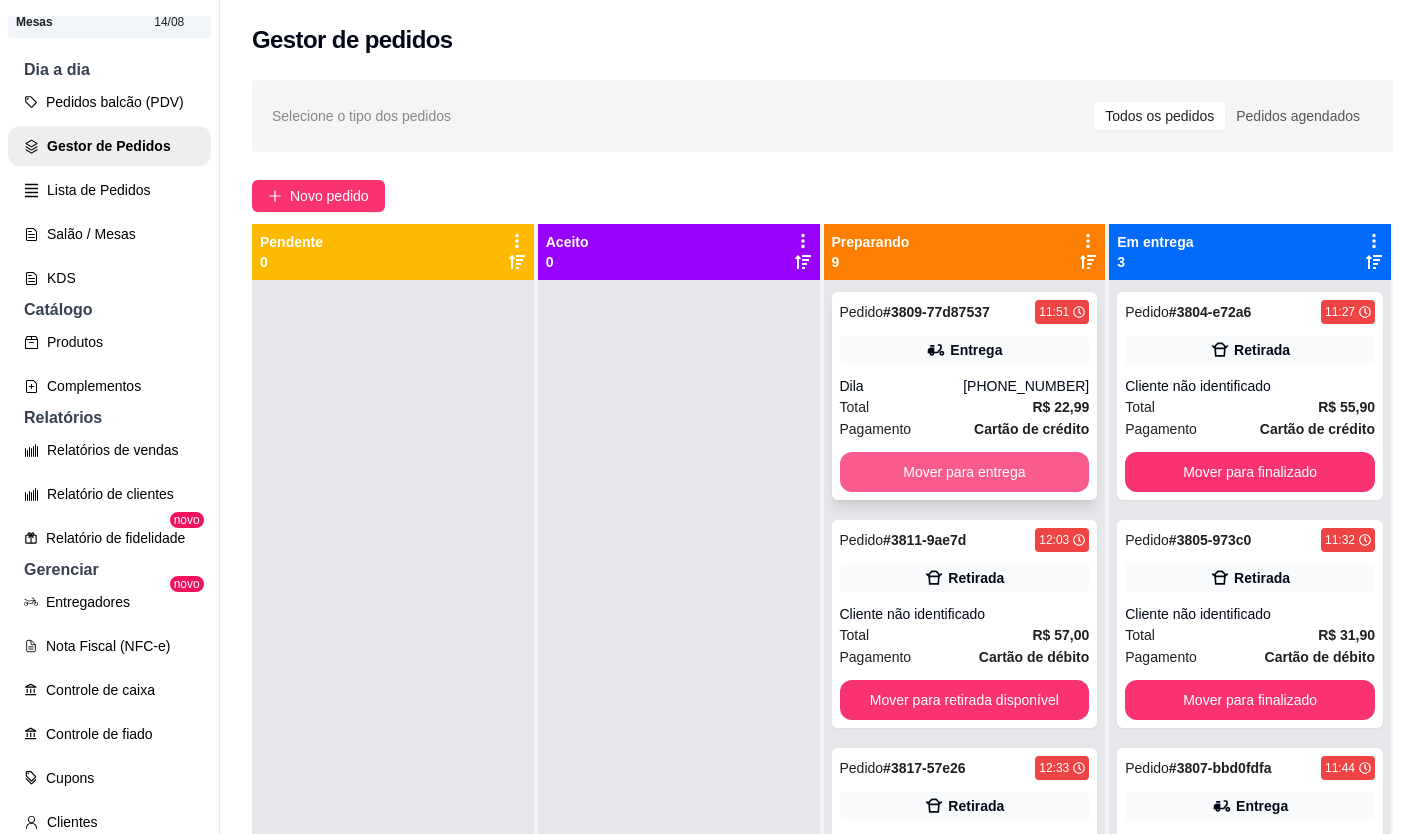 click on "Mover para entrega" at bounding box center (965, 472) 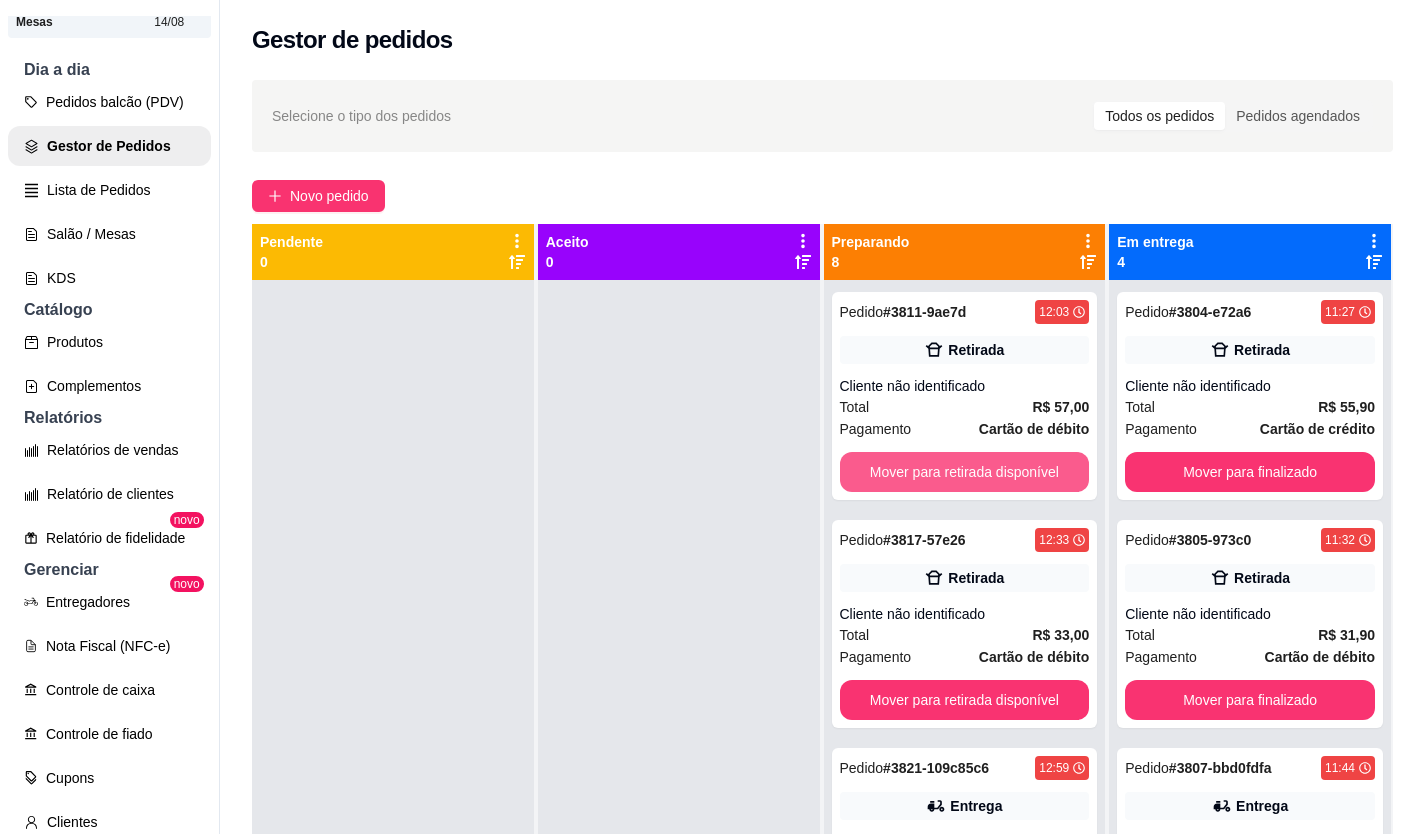 click on "Mover para retirada disponível" at bounding box center (965, 472) 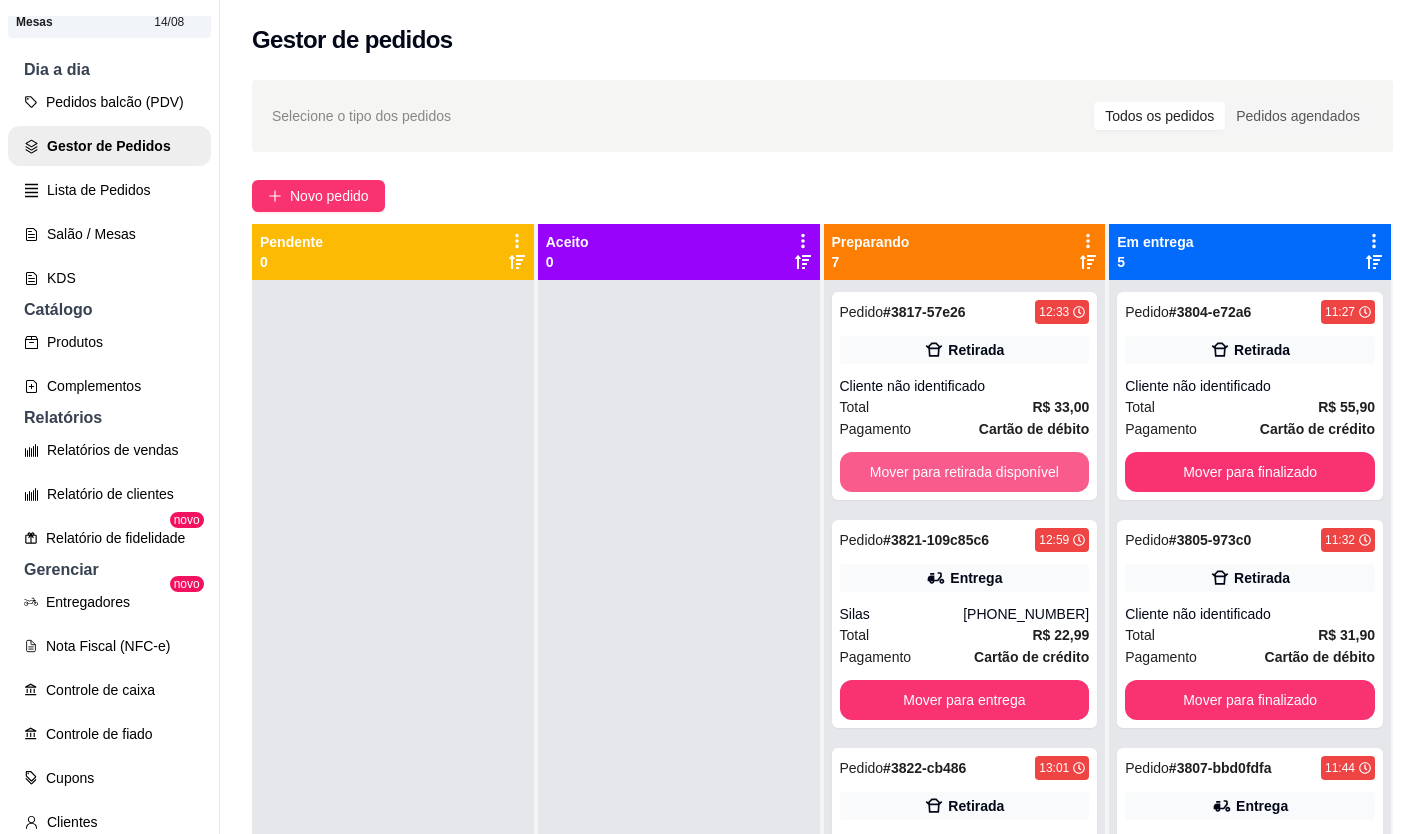 click on "Mover para retirada disponível" at bounding box center (965, 472) 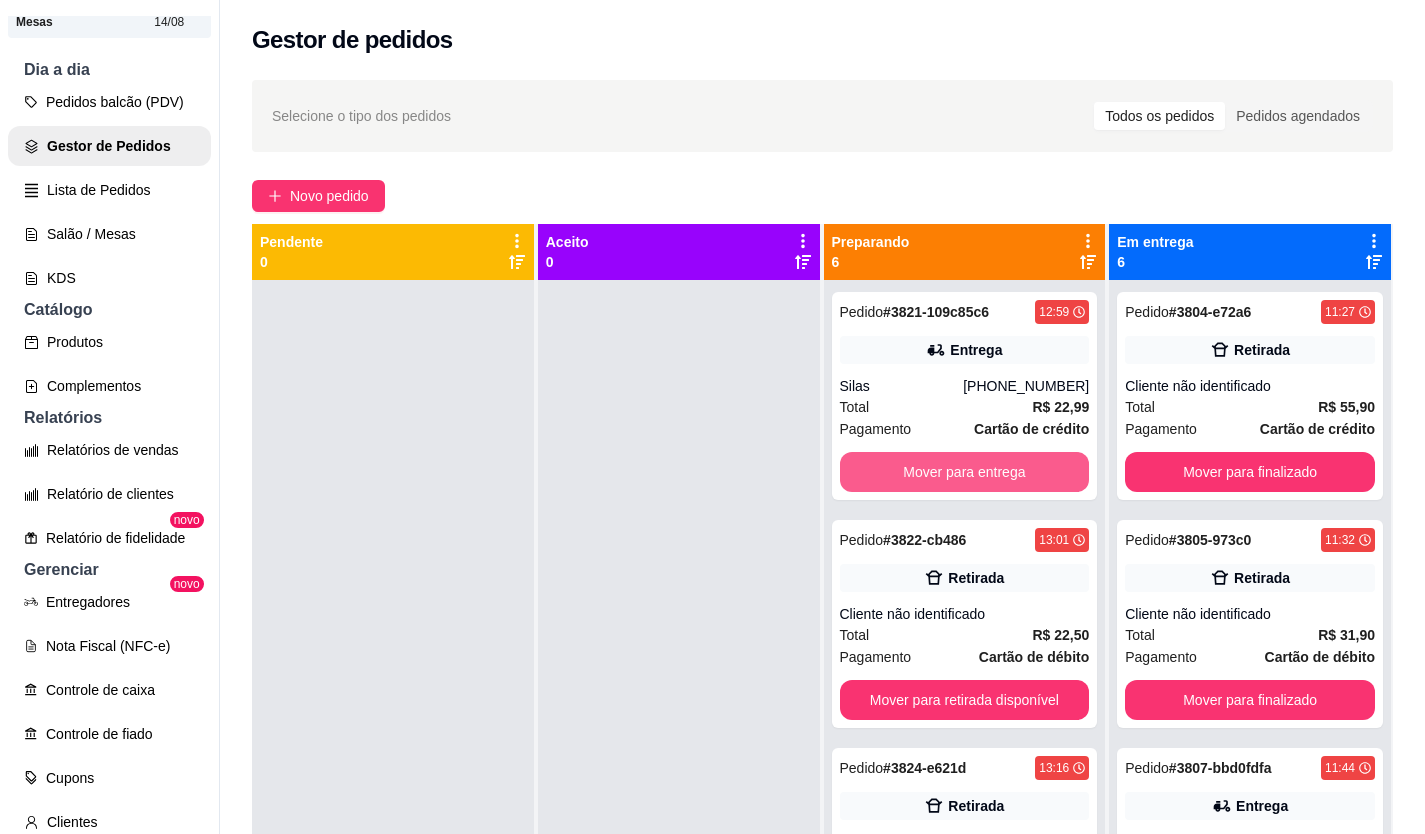click on "Mover para entrega" at bounding box center [965, 472] 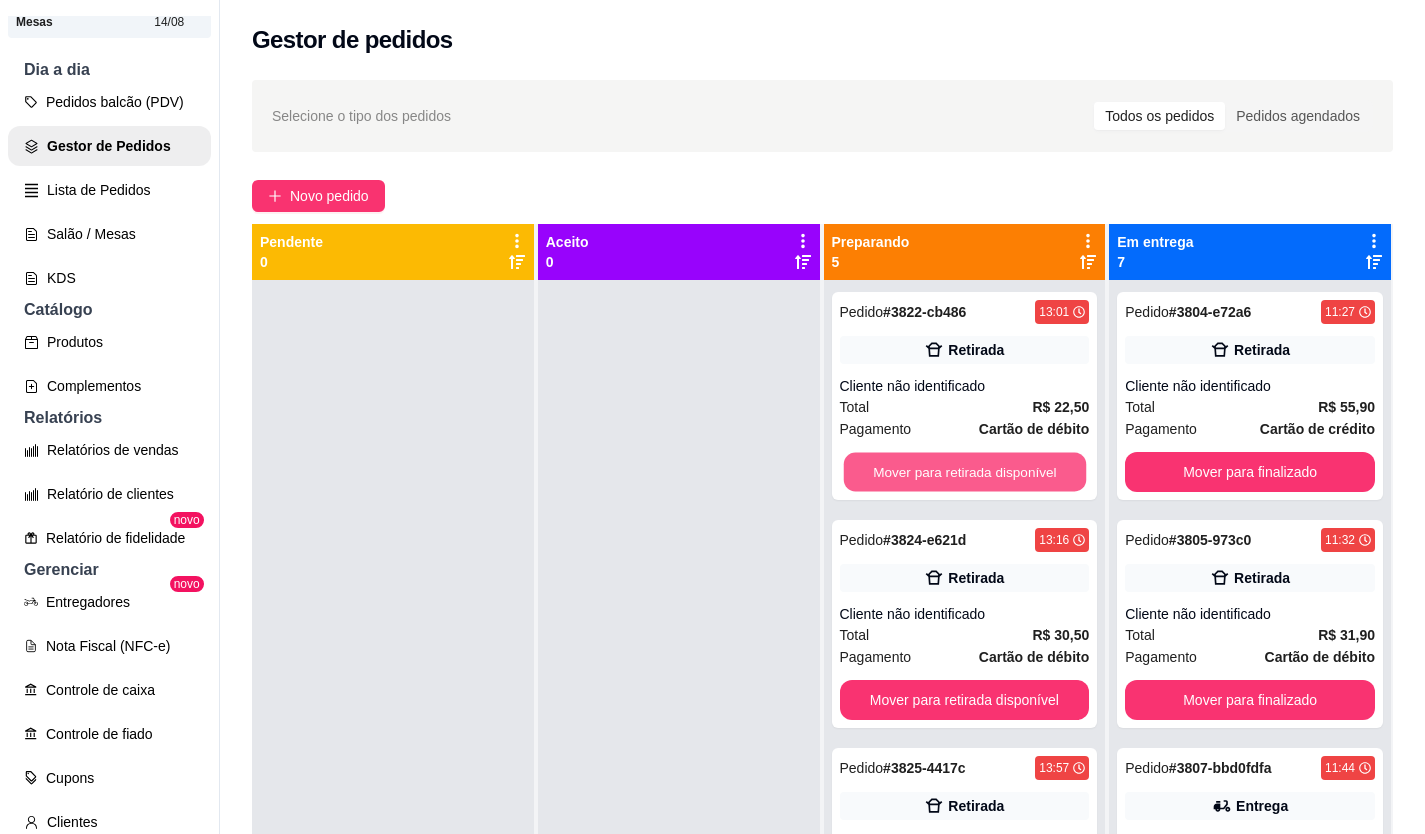 click on "Mover para retirada disponível" at bounding box center (964, 472) 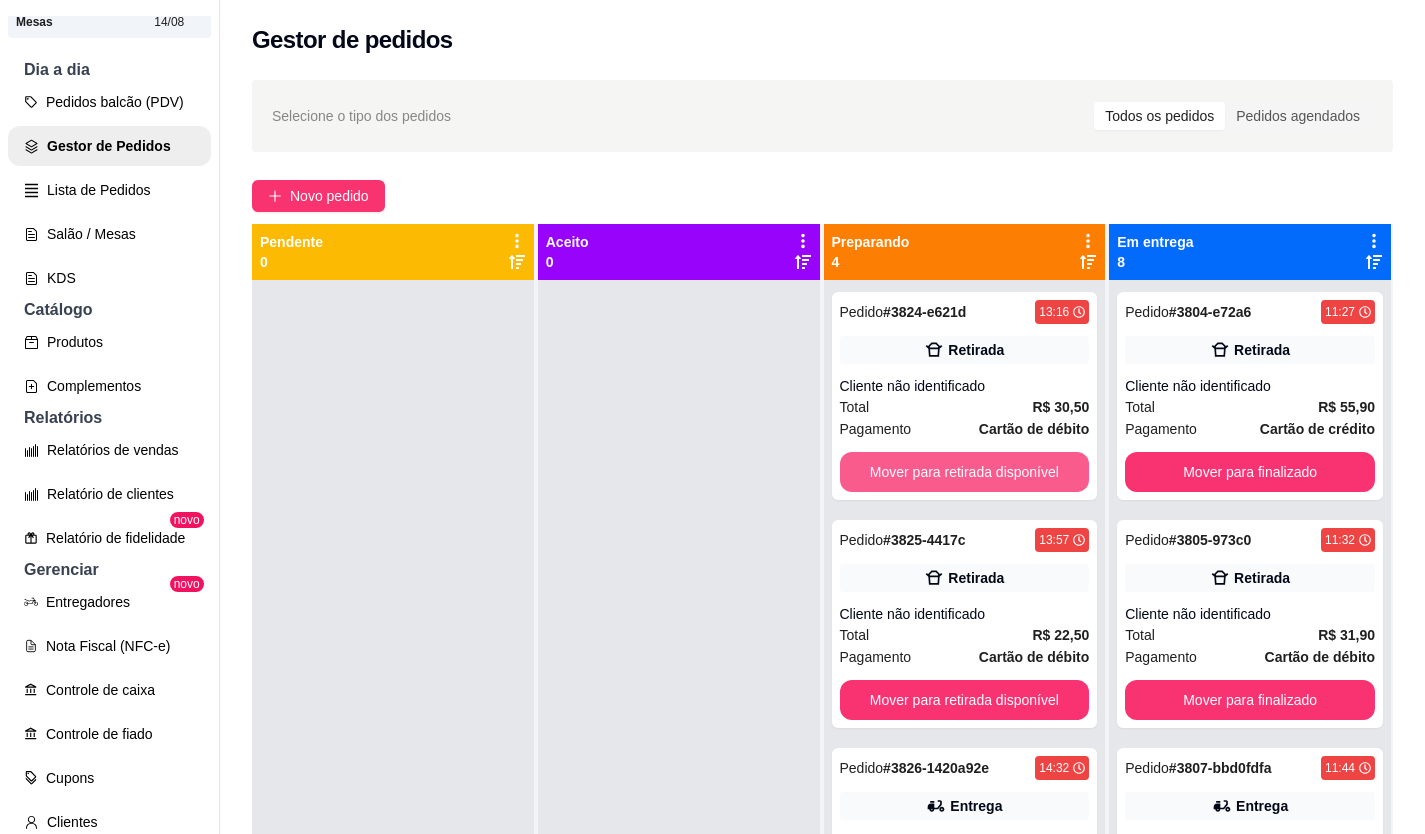 click on "Mover para retirada disponível" at bounding box center (965, 472) 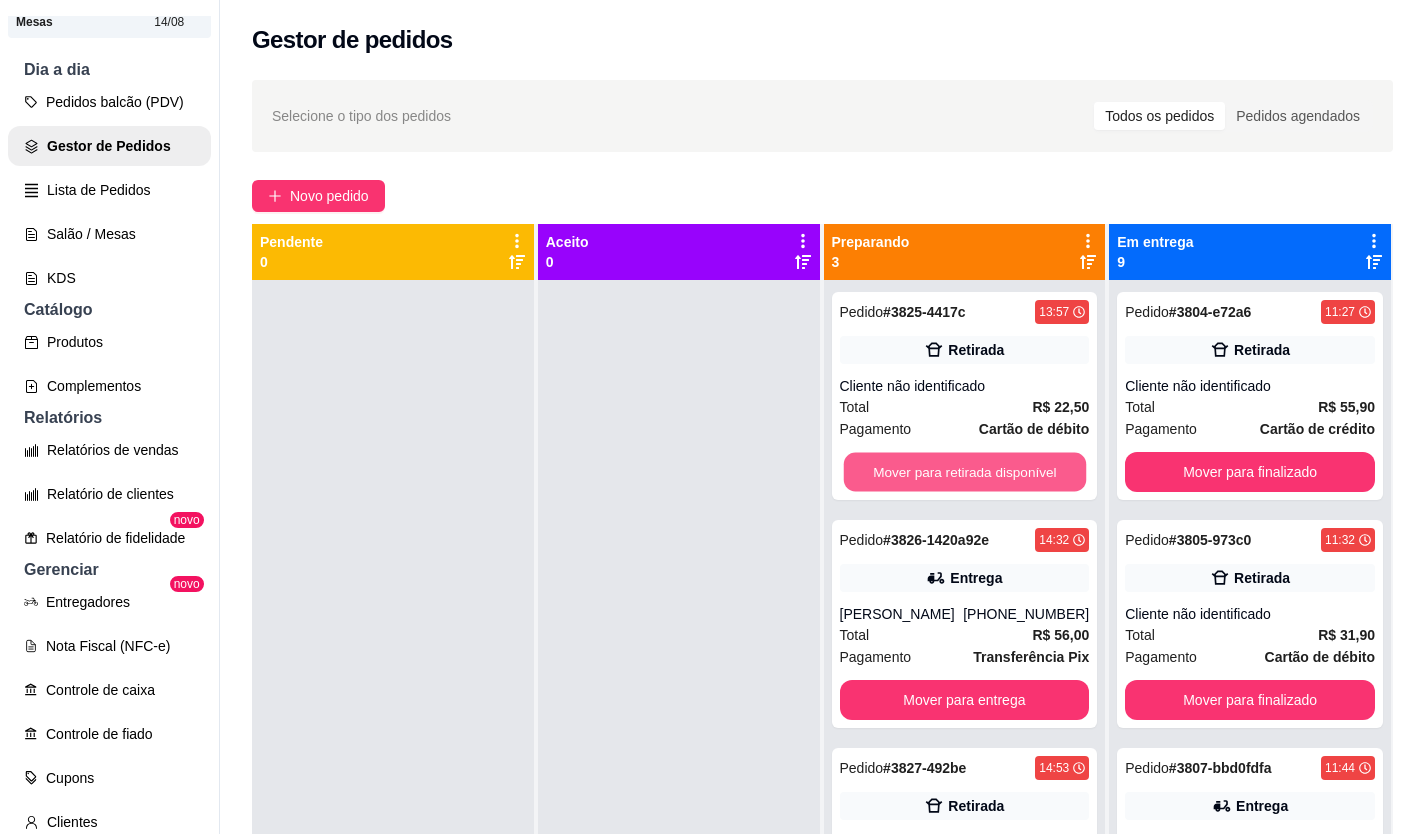 click on "Mover para retirada disponível" at bounding box center [964, 472] 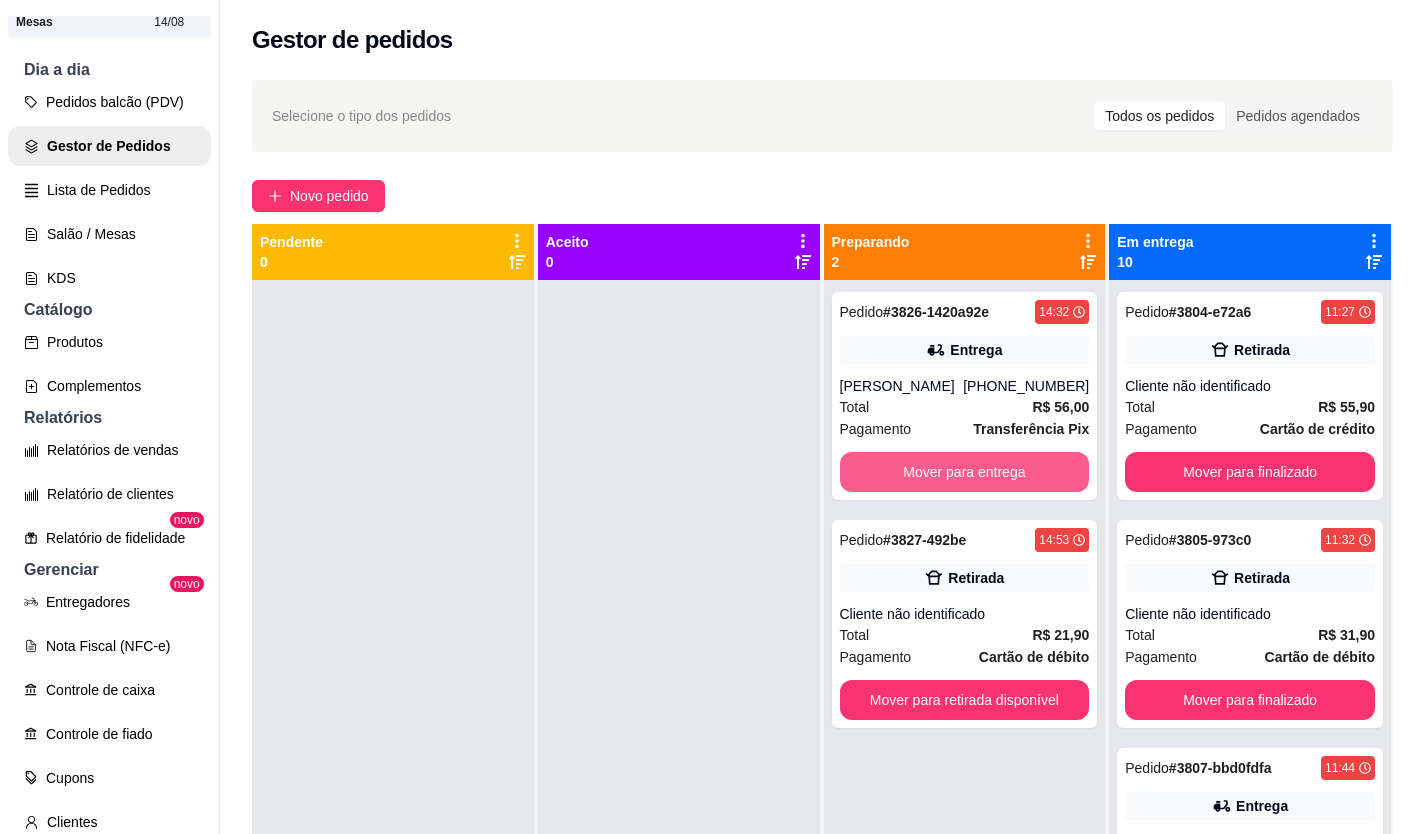 click on "Mover para entrega" at bounding box center (965, 472) 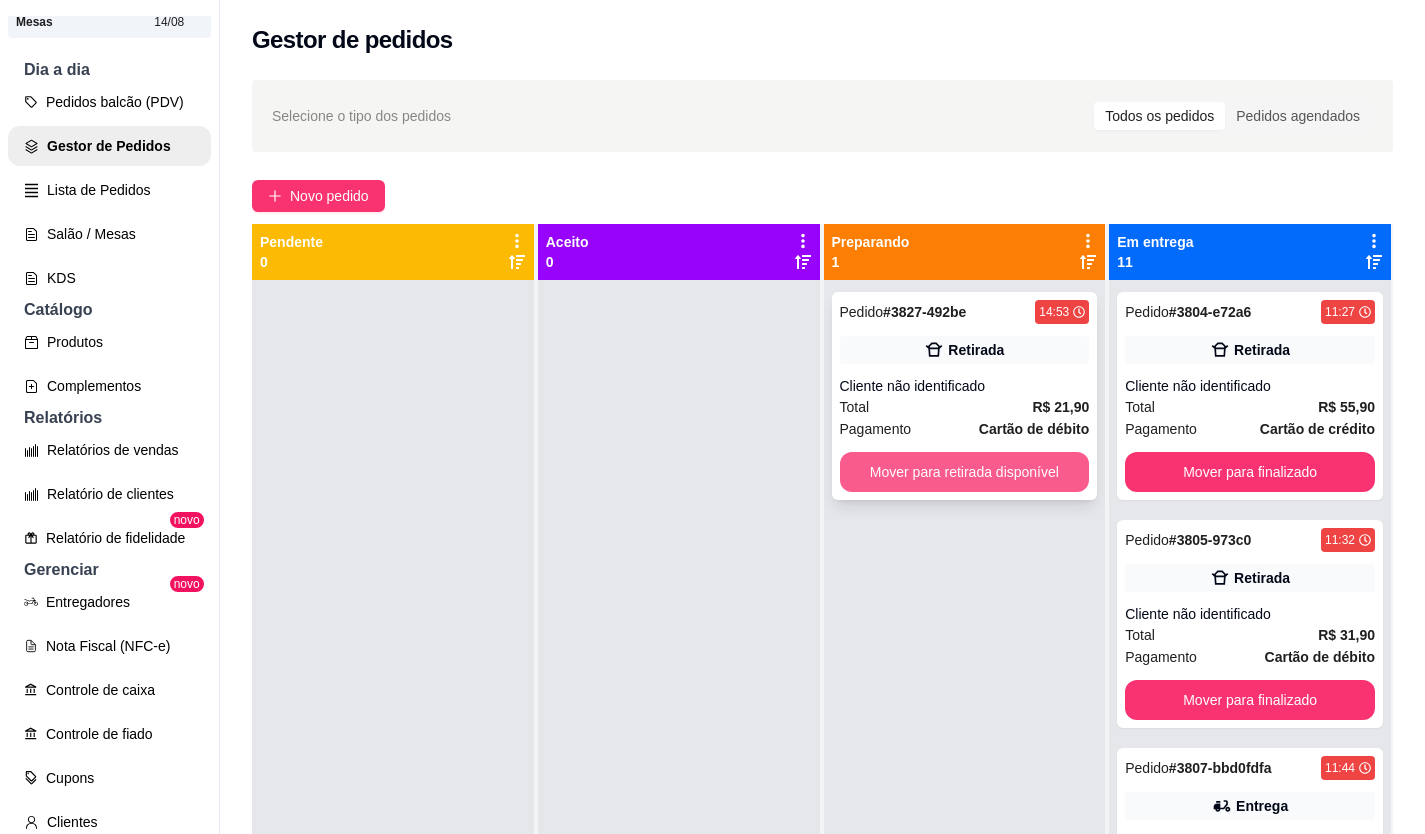 click on "Mover para retirada disponível" at bounding box center (965, 472) 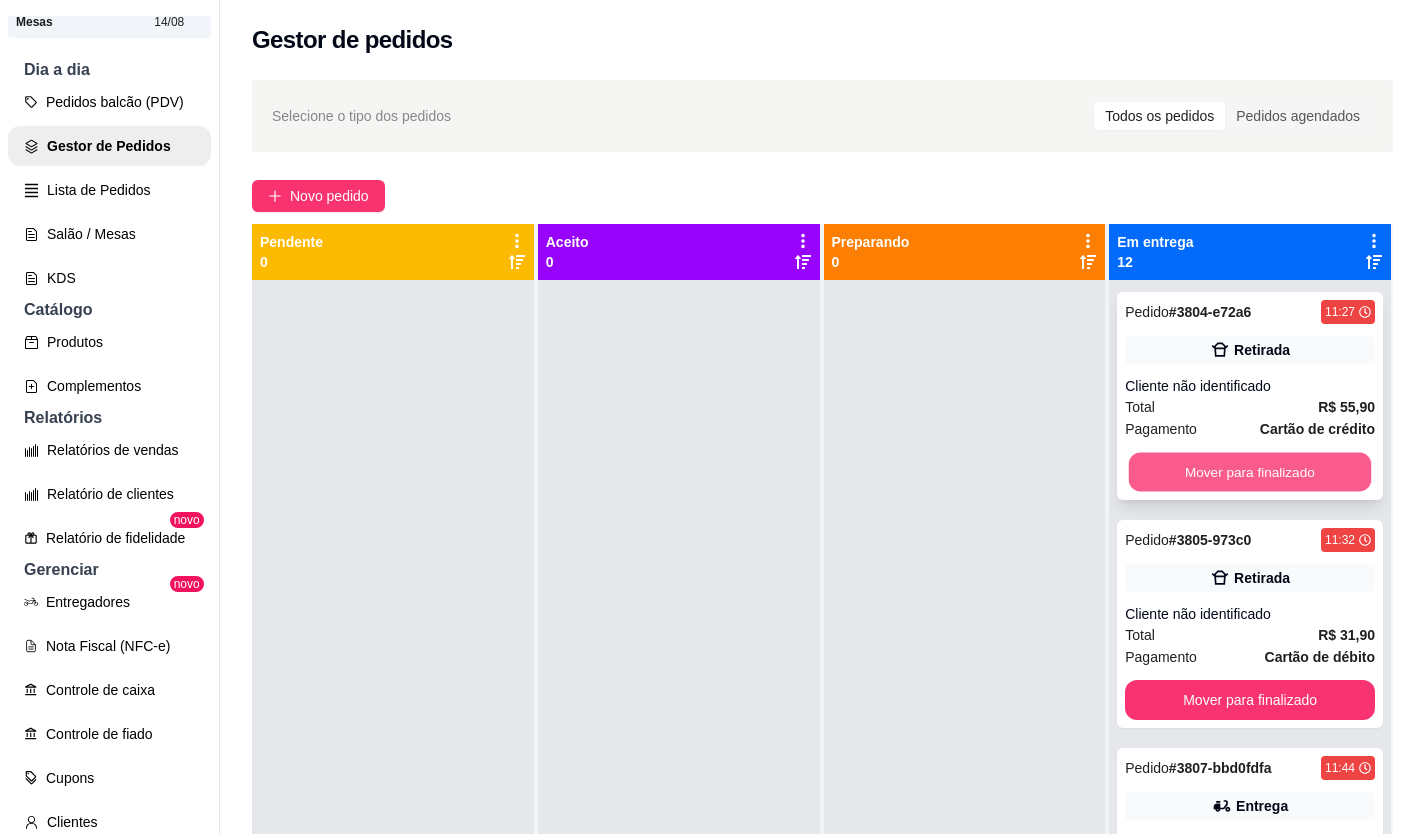 click on "Mover para finalizado" at bounding box center (1250, 472) 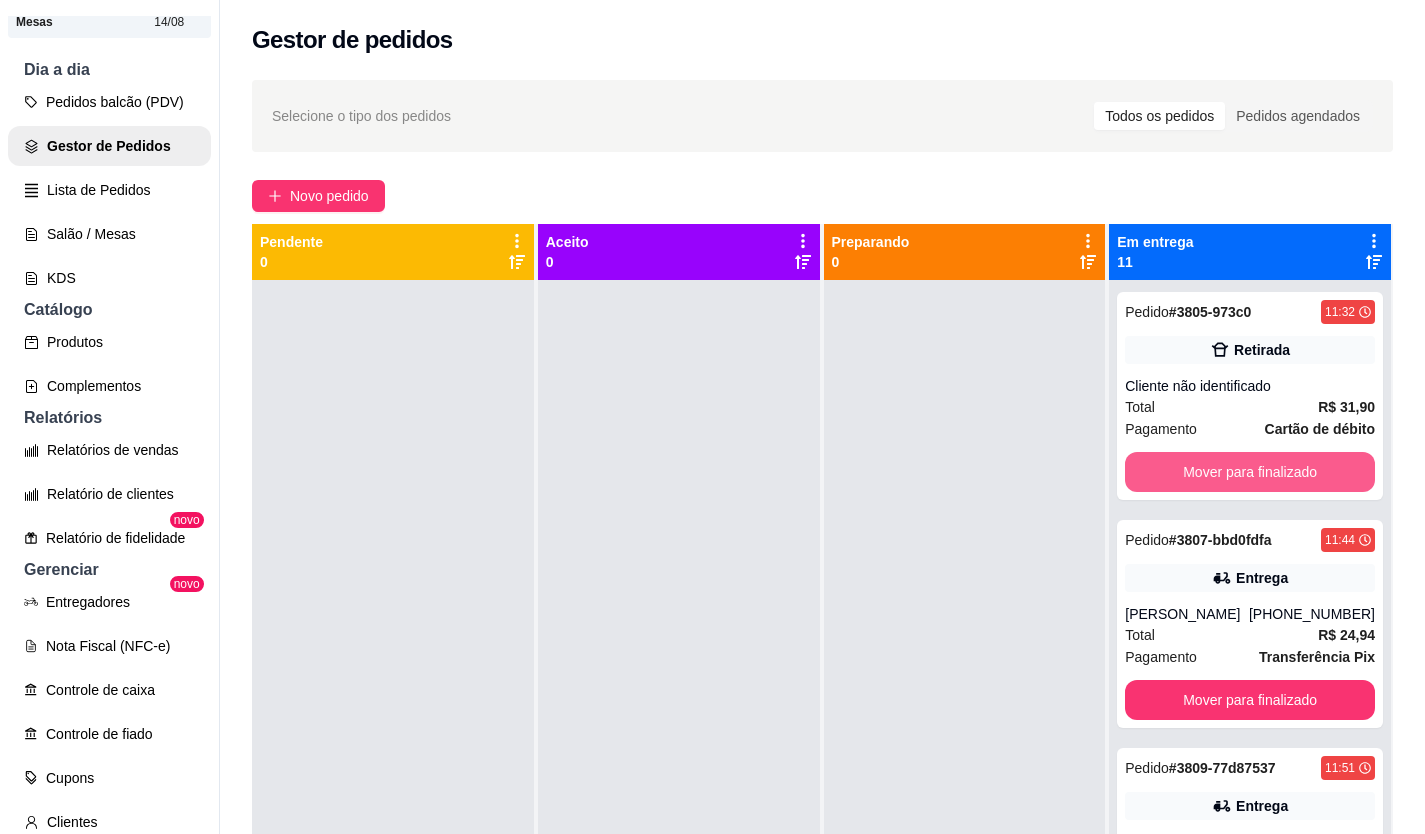 click on "Mover para finalizado" at bounding box center [1250, 472] 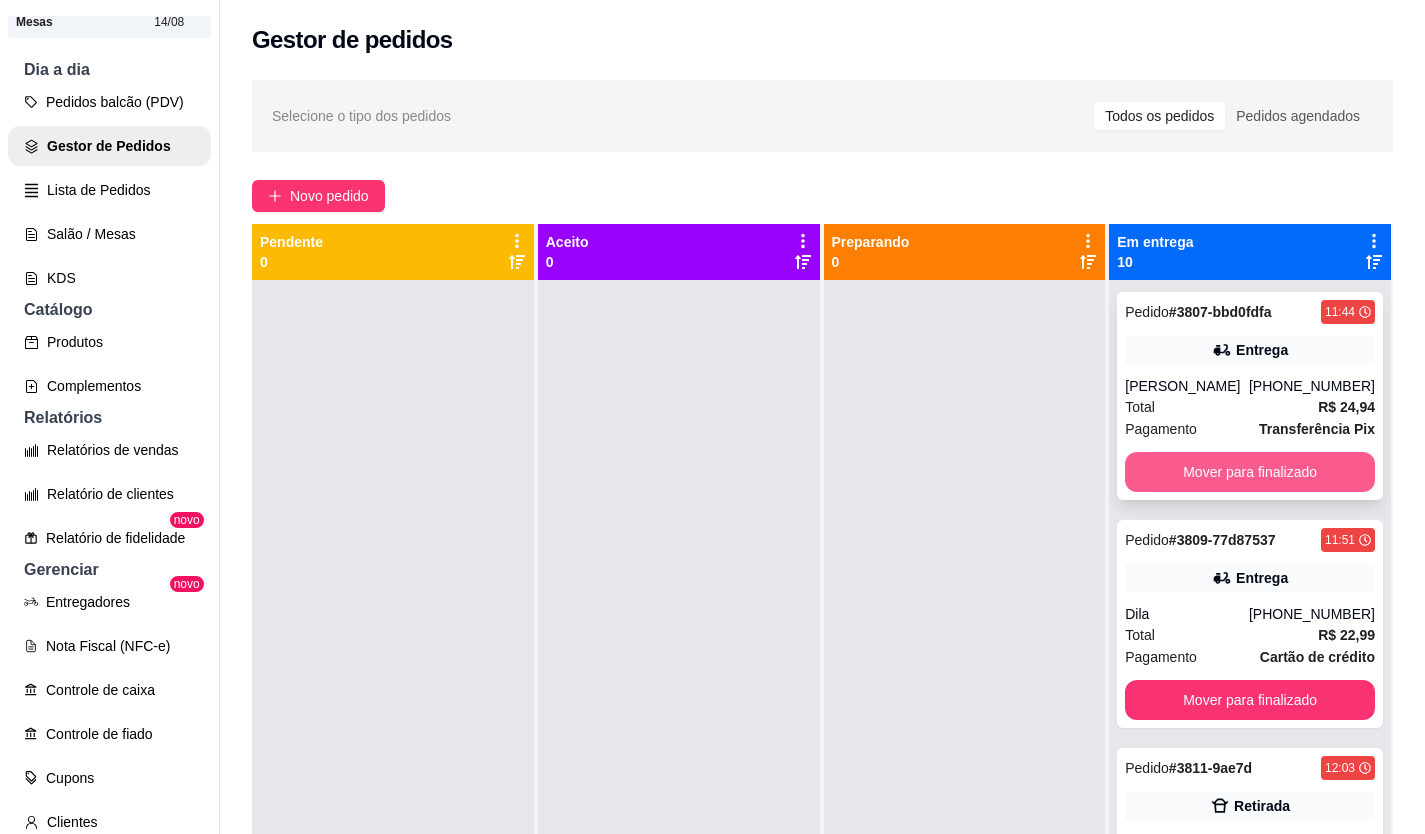 click on "Mover para finalizado" at bounding box center (1250, 472) 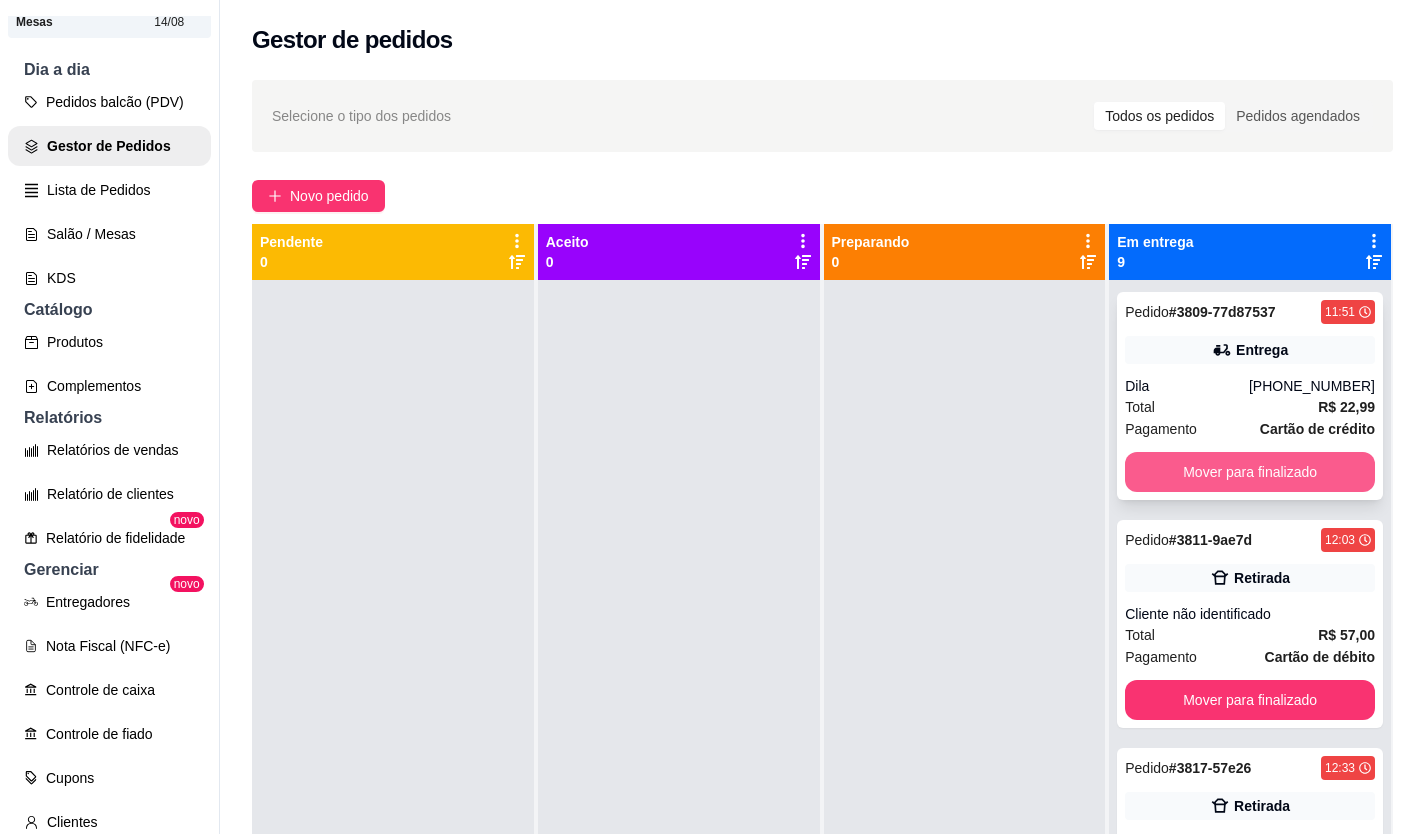 click on "Mover para finalizado" at bounding box center (1250, 472) 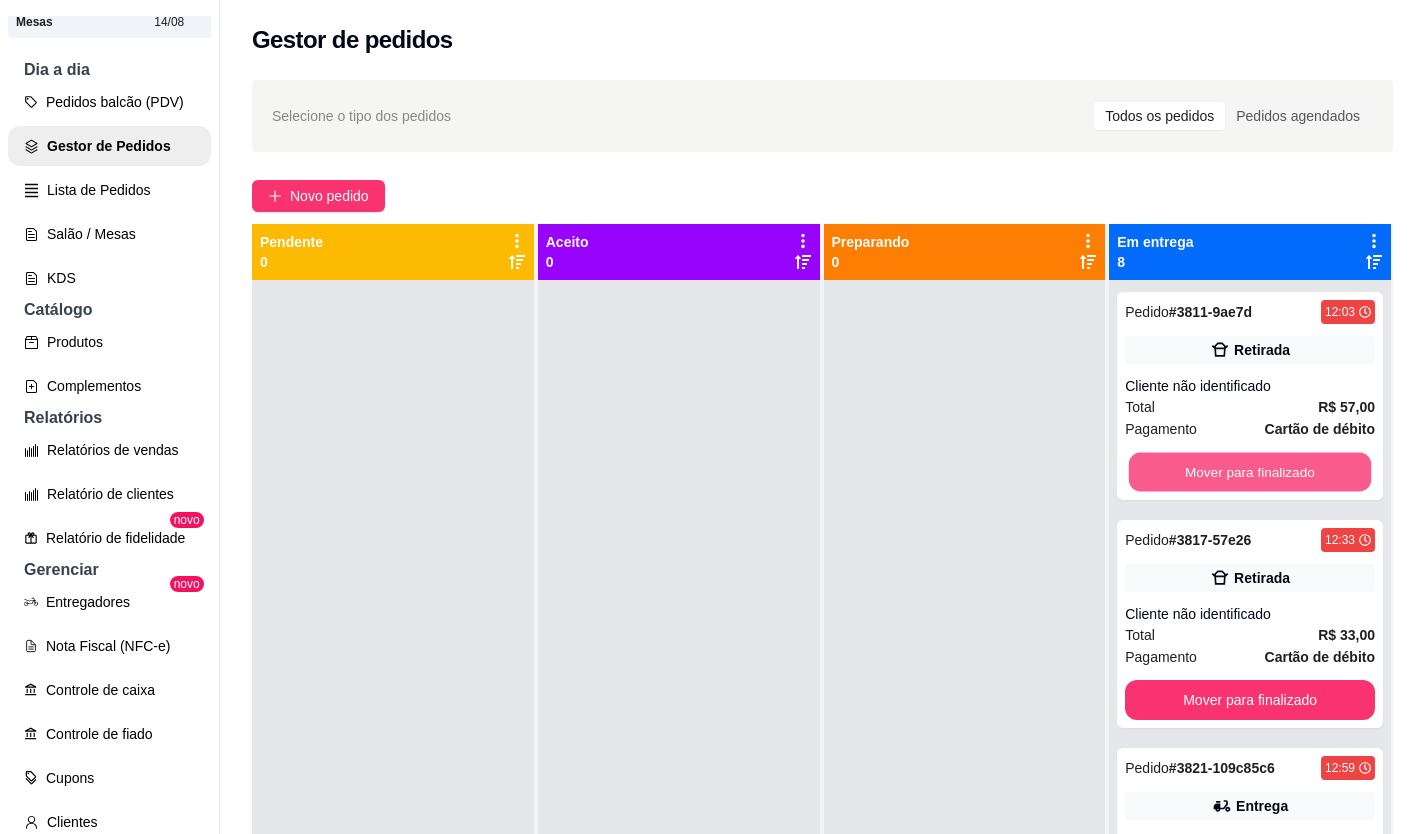 click on "Mover para finalizado" at bounding box center [1250, 472] 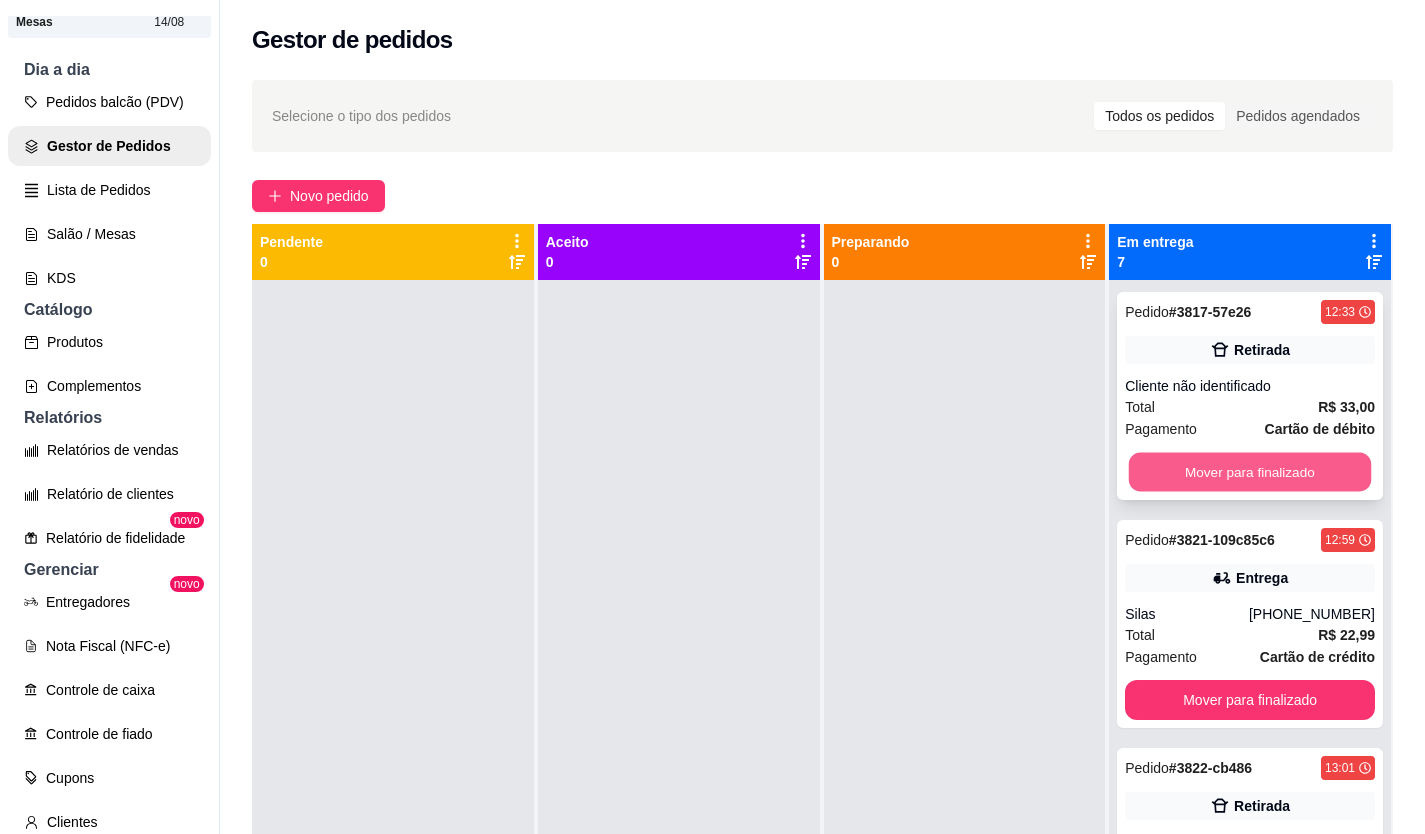 click on "Mover para finalizado" at bounding box center (1250, 472) 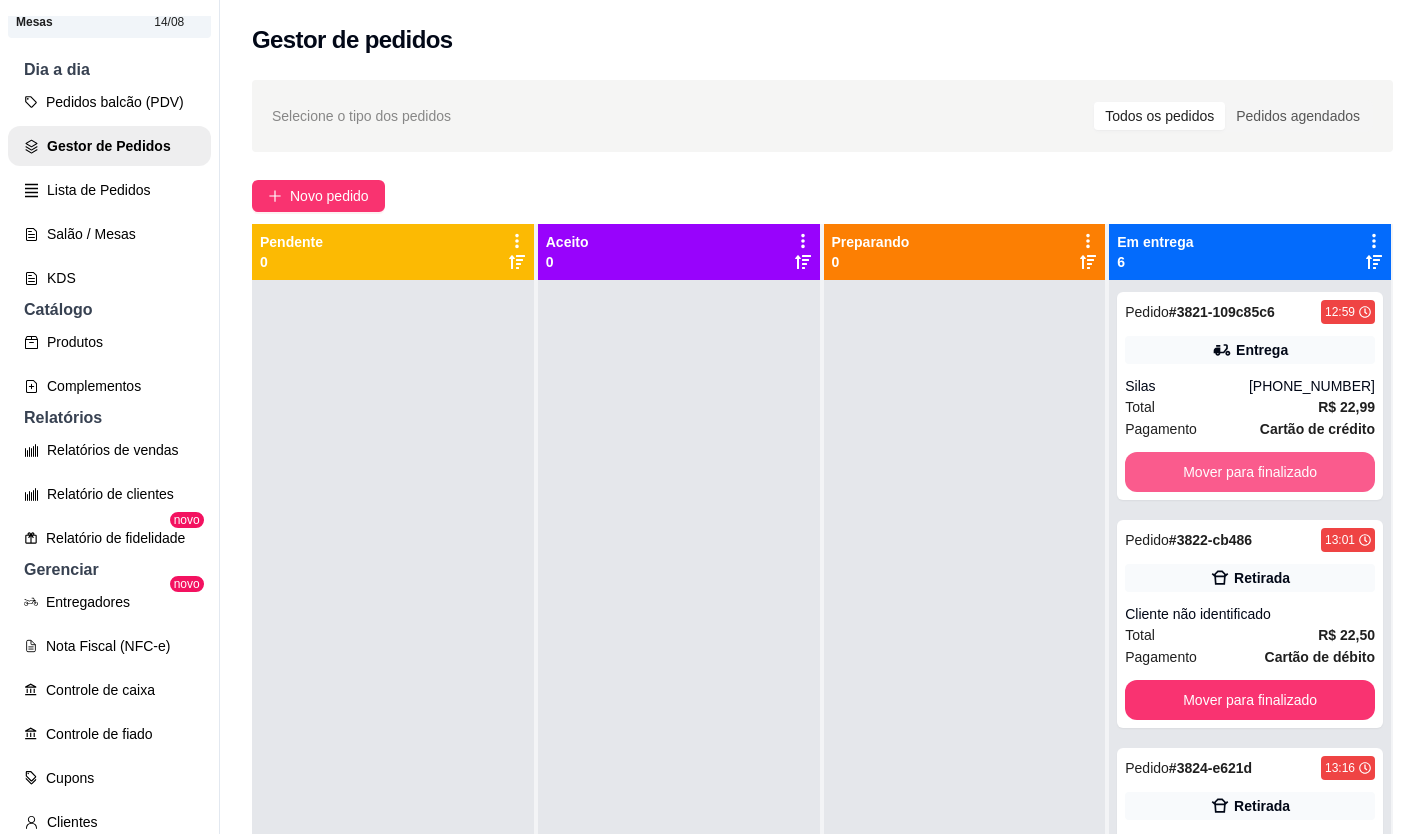 click on "Mover para finalizado" at bounding box center (1250, 472) 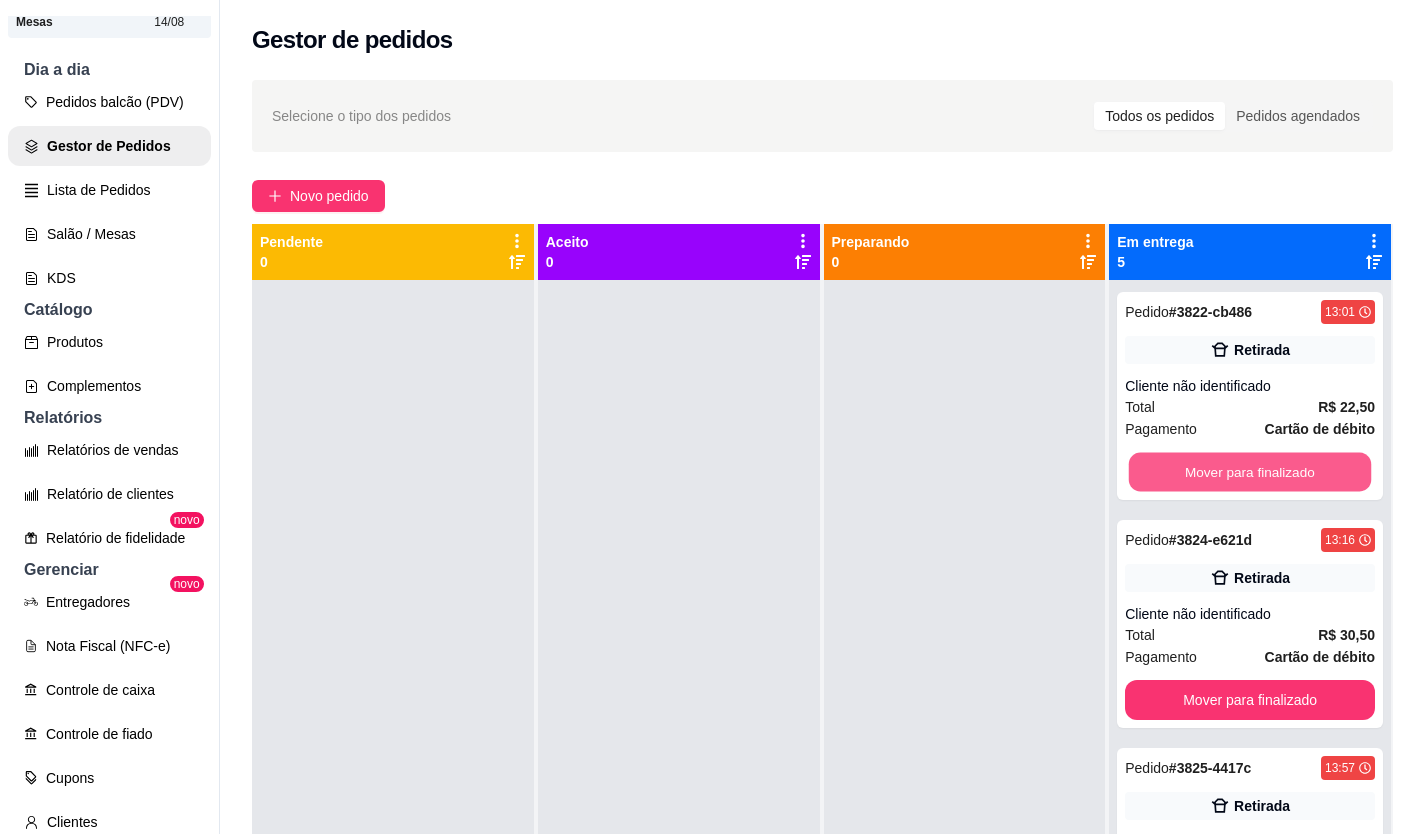 click on "Mover para finalizado" at bounding box center (1250, 472) 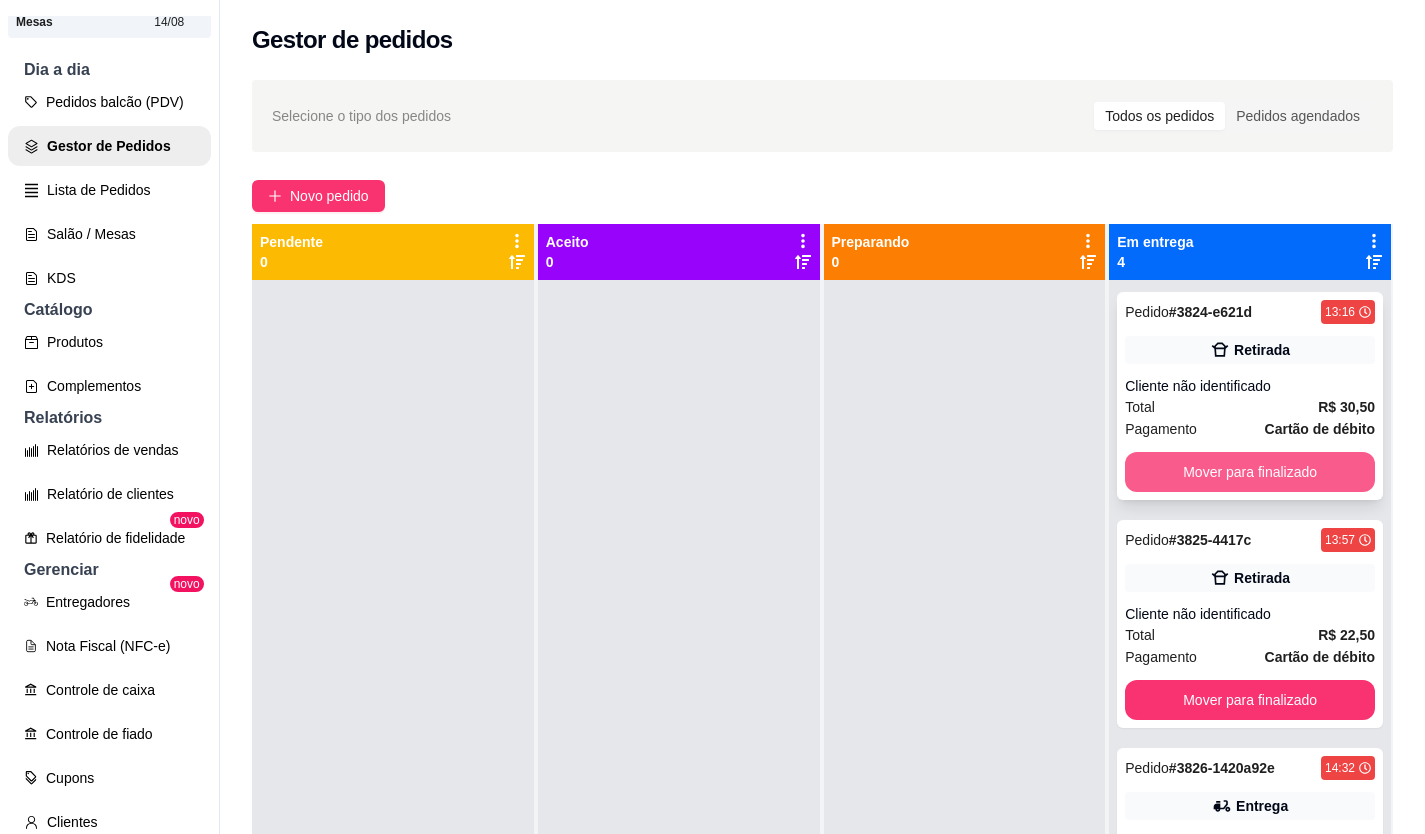 click on "Mover para finalizado" at bounding box center [1250, 472] 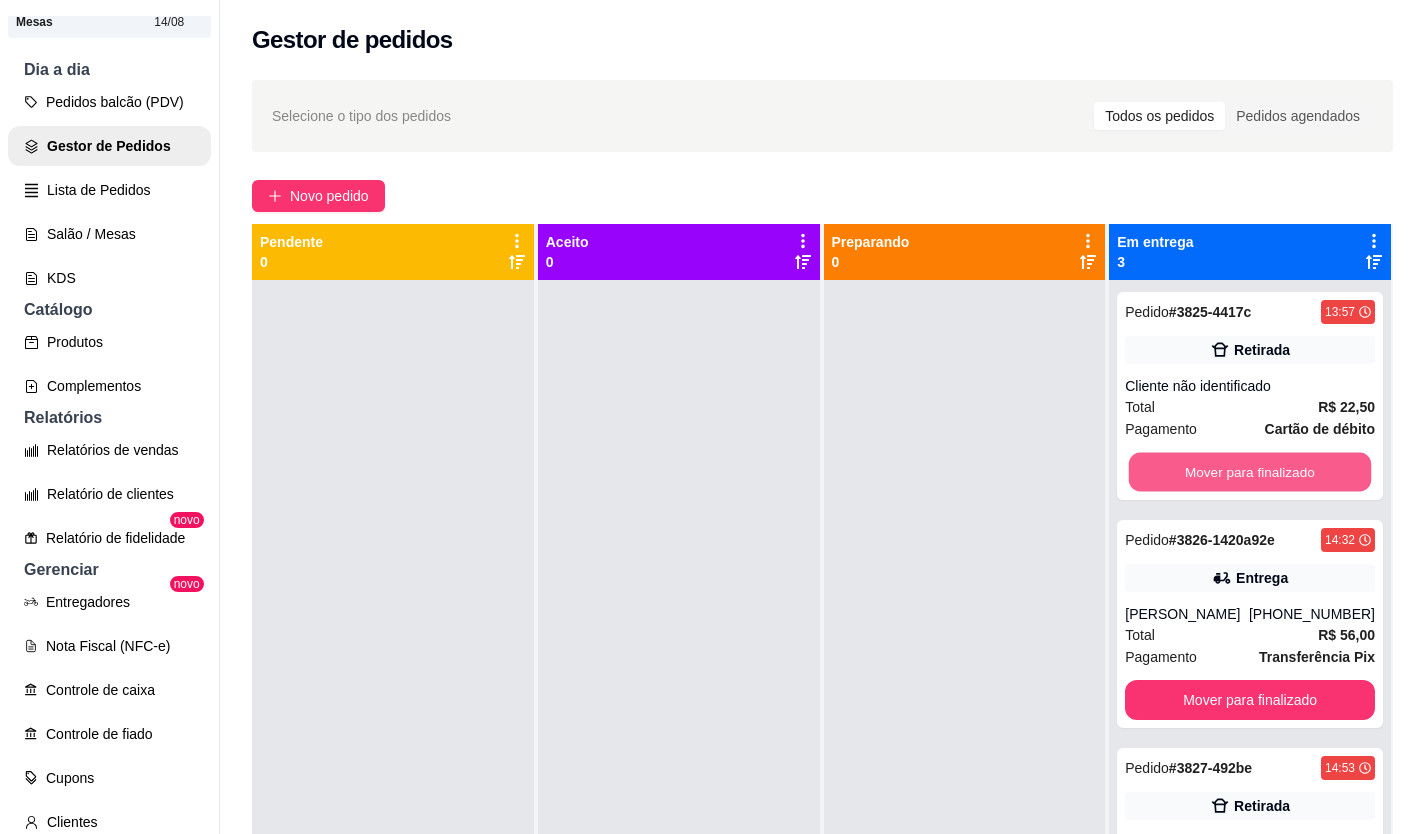 click on "Mover para finalizado" at bounding box center [1250, 472] 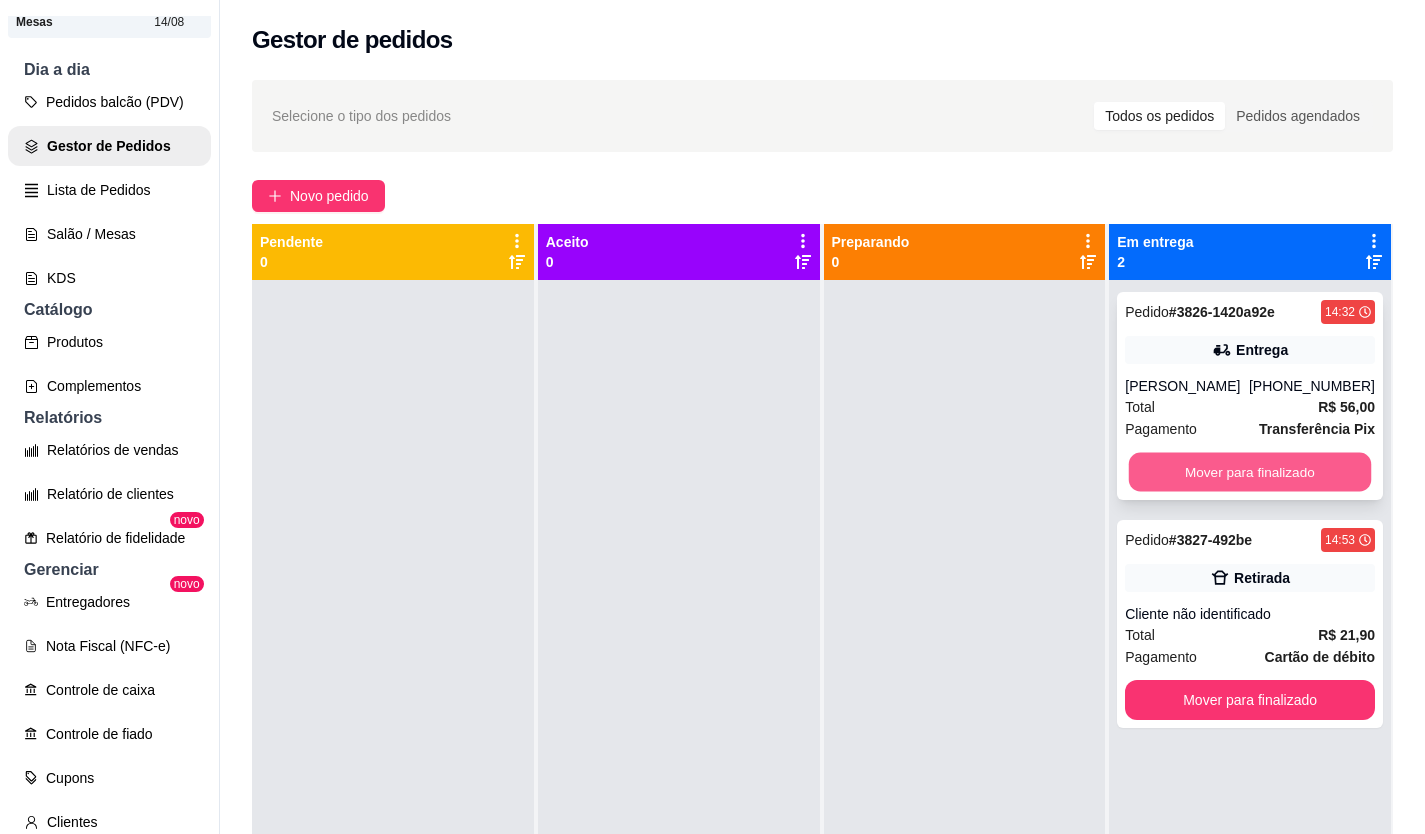 click on "Mover para finalizado" at bounding box center [1250, 472] 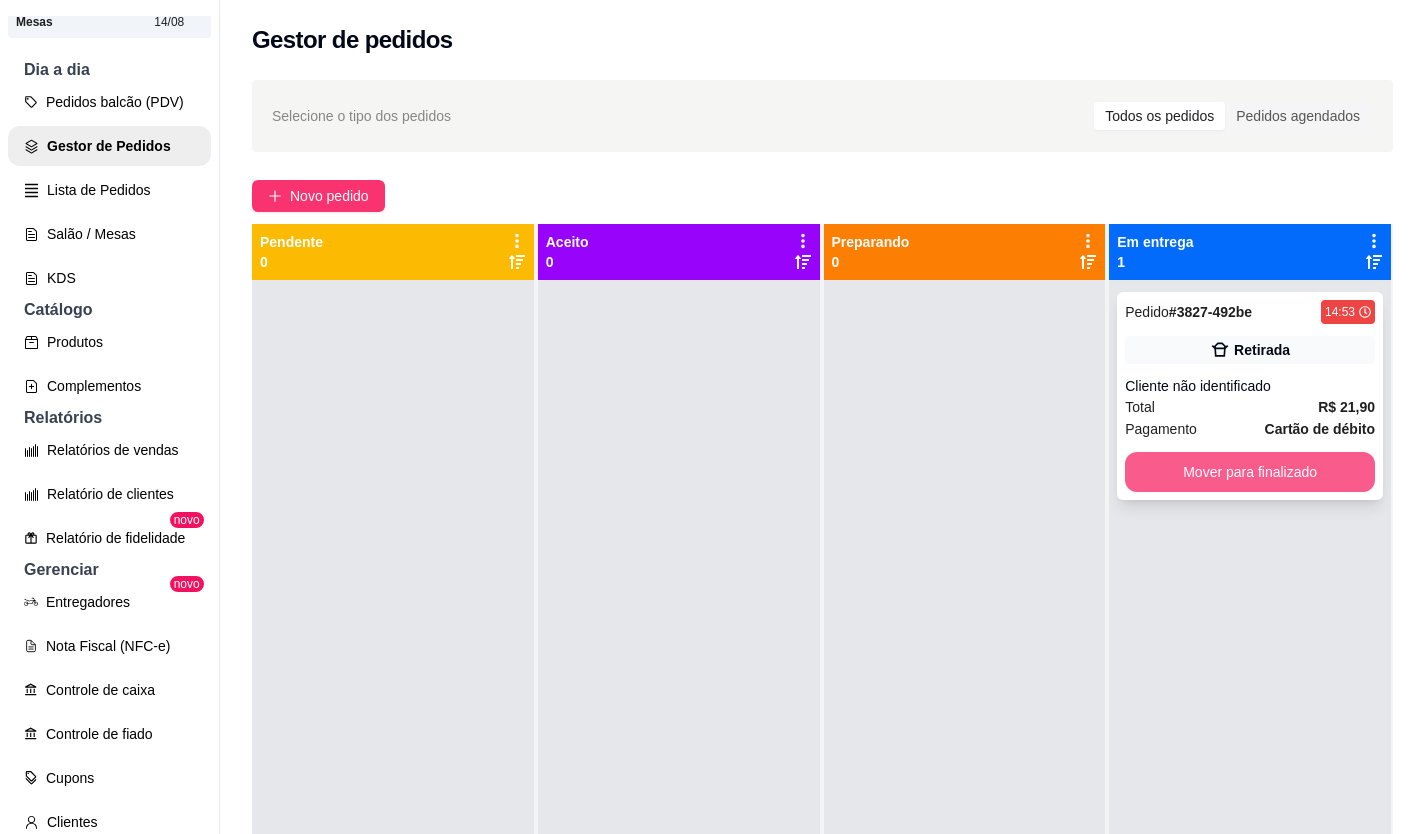 click on "Mover para finalizado" at bounding box center (1250, 472) 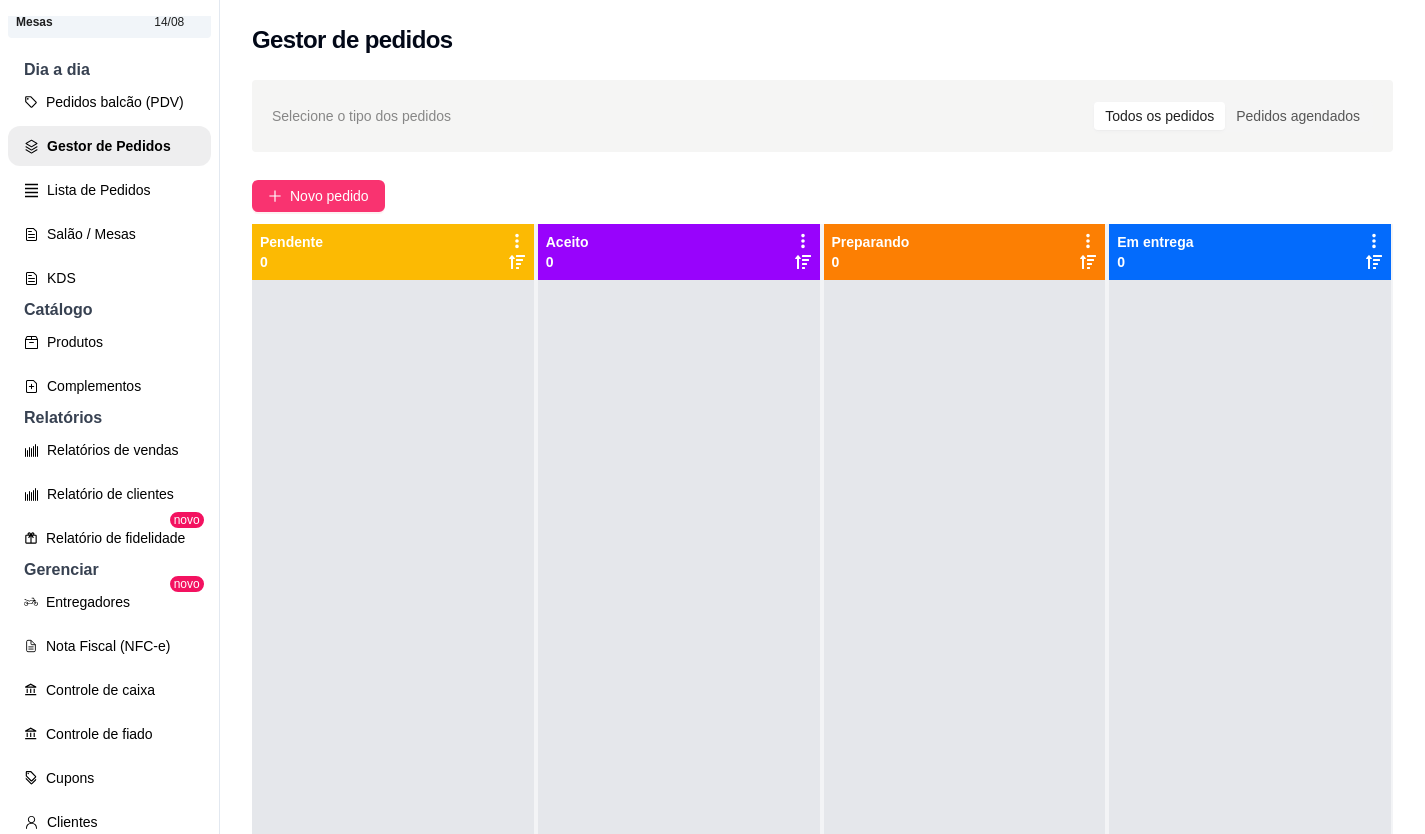 click at bounding box center [1250, 697] 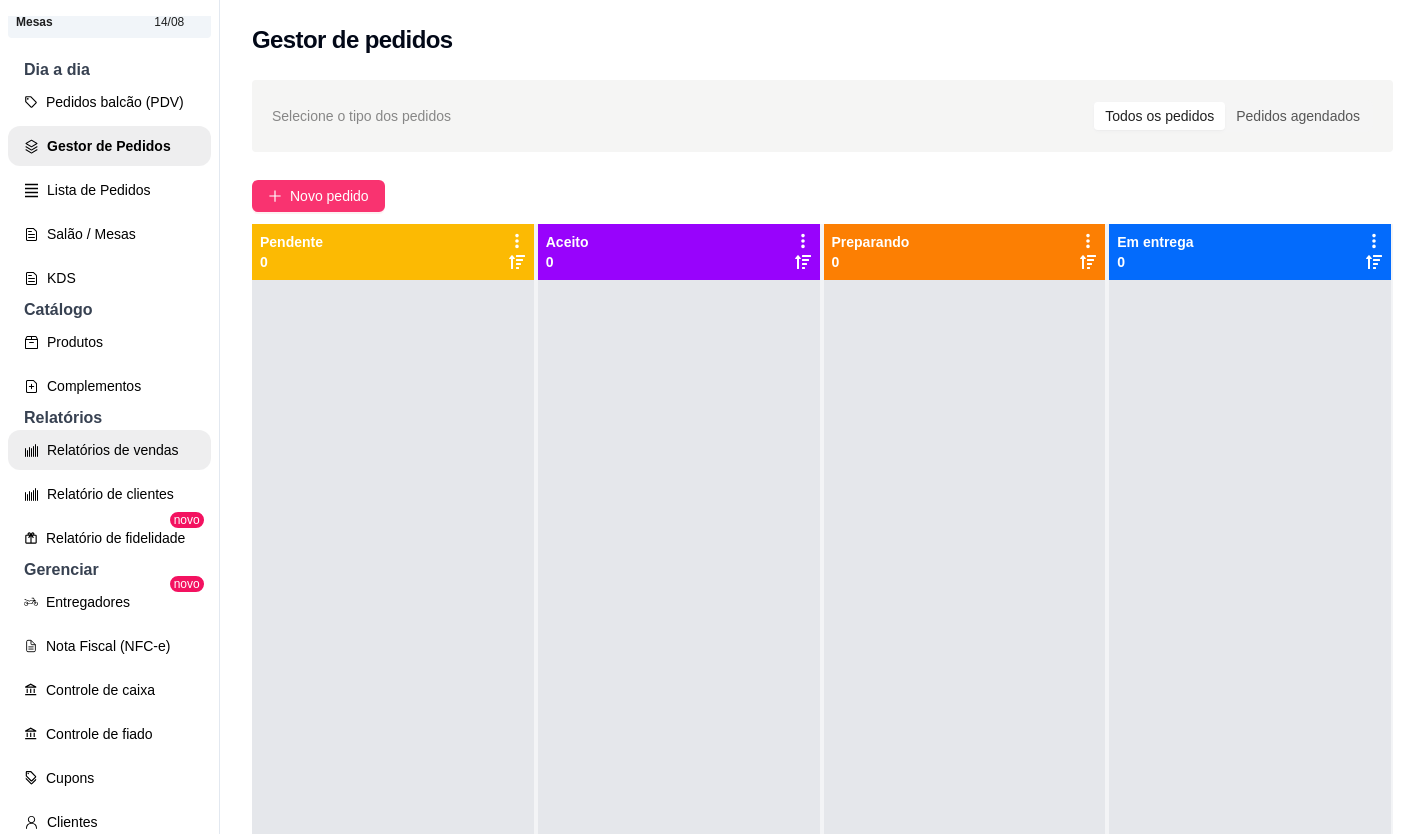 click on "Relatórios de vendas" at bounding box center (109, 450) 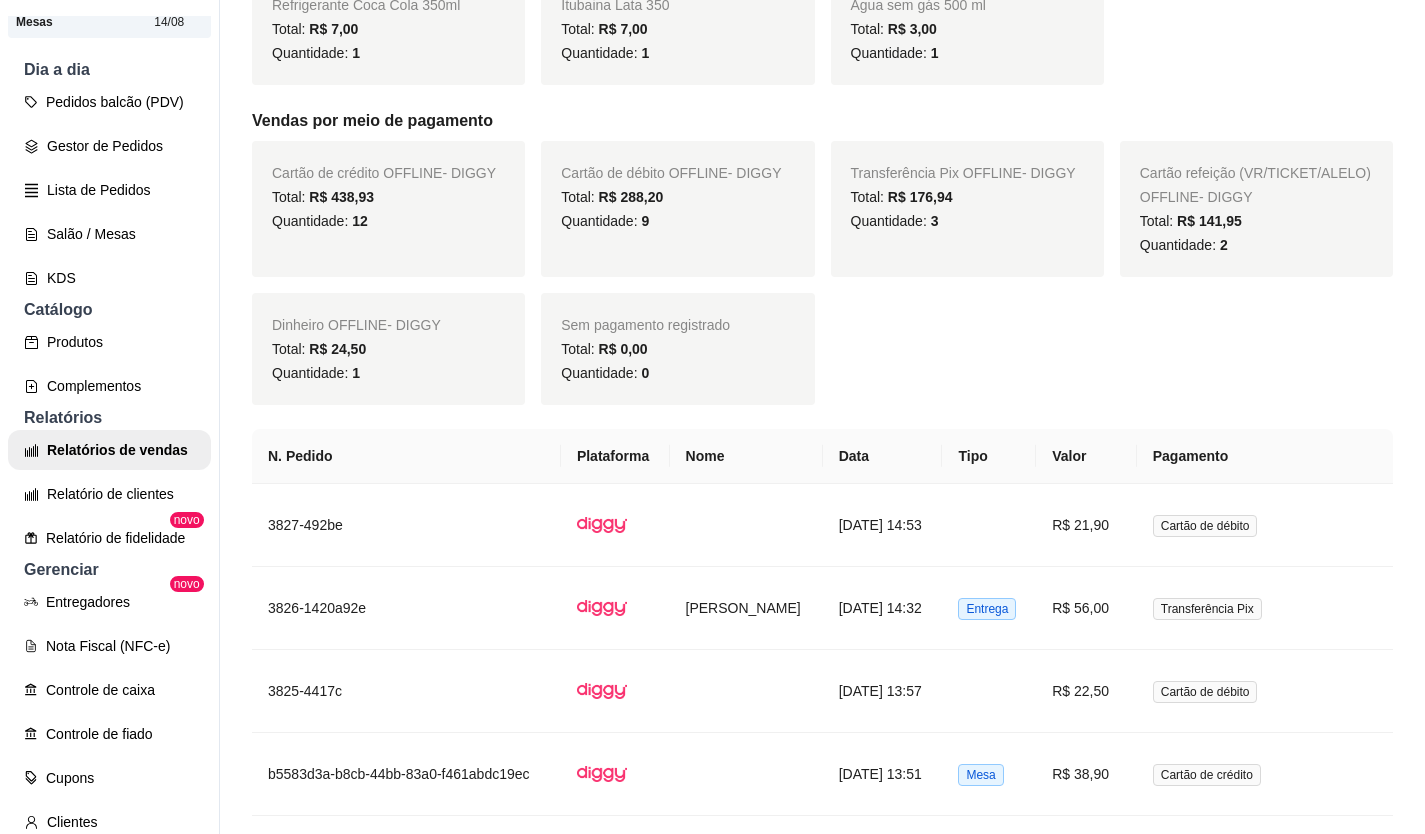 scroll, scrollTop: 1300, scrollLeft: 0, axis: vertical 